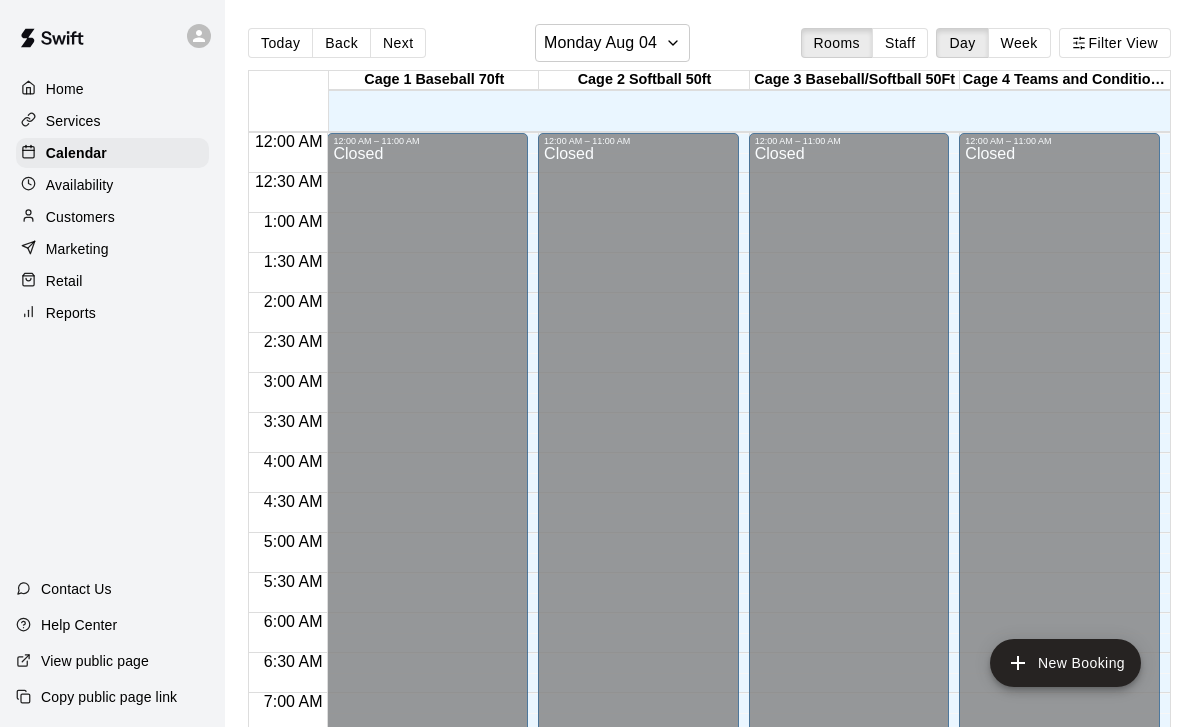 scroll, scrollTop: 0, scrollLeft: 0, axis: both 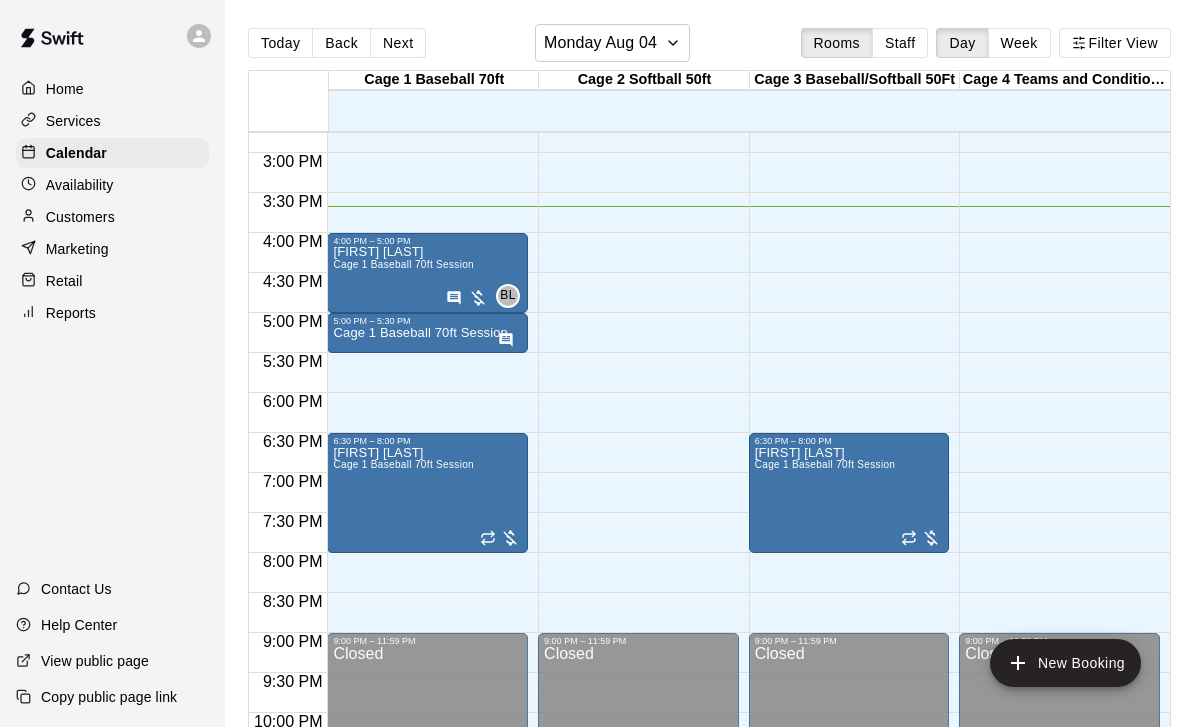 click on "Cage 1 Baseball 70ft Session" at bounding box center (420, 333) 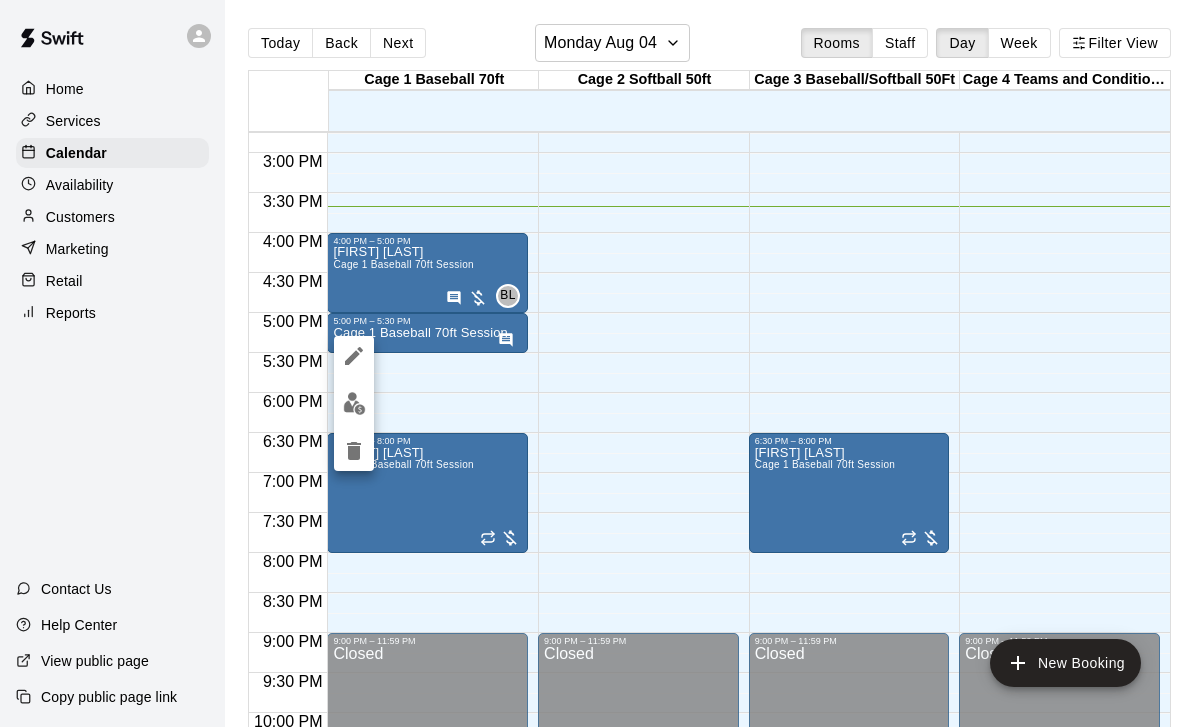 click 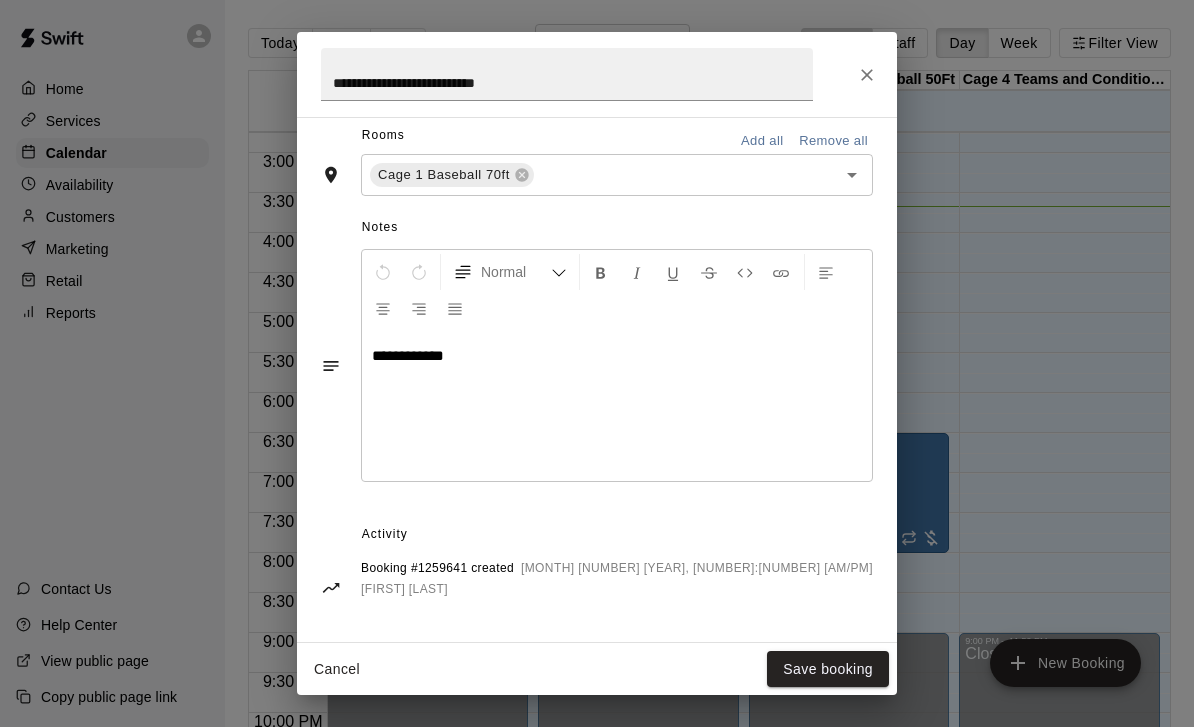 scroll, scrollTop: 476, scrollLeft: 0, axis: vertical 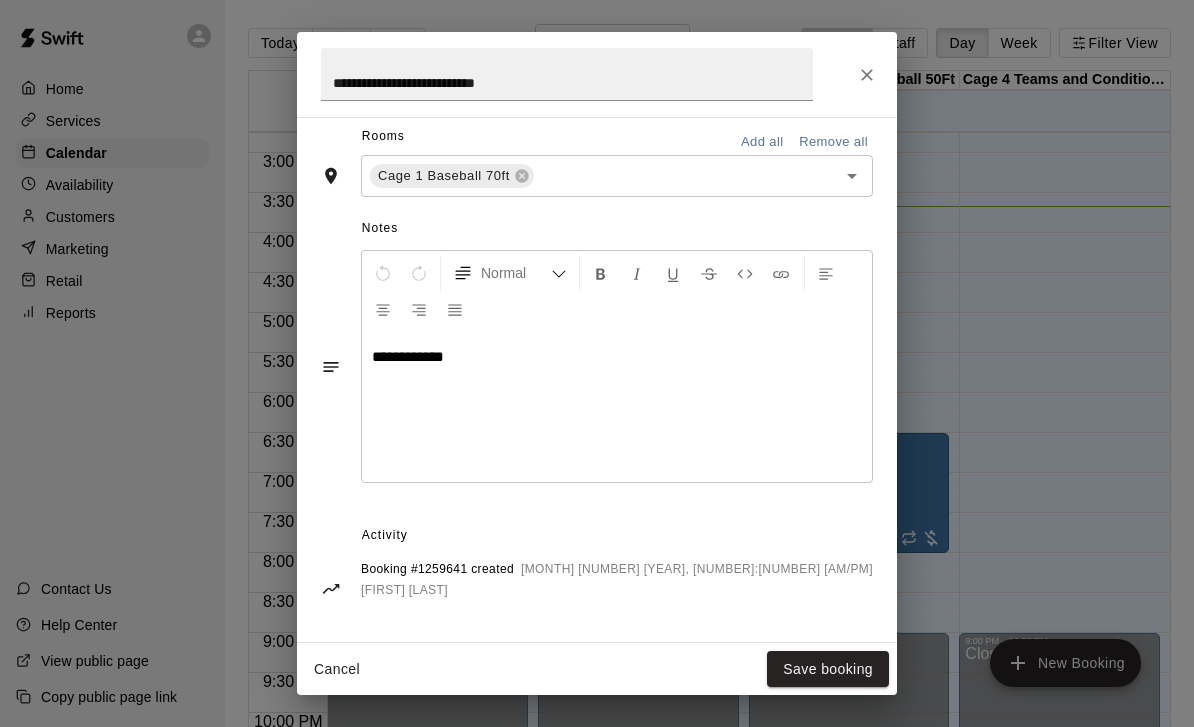 click 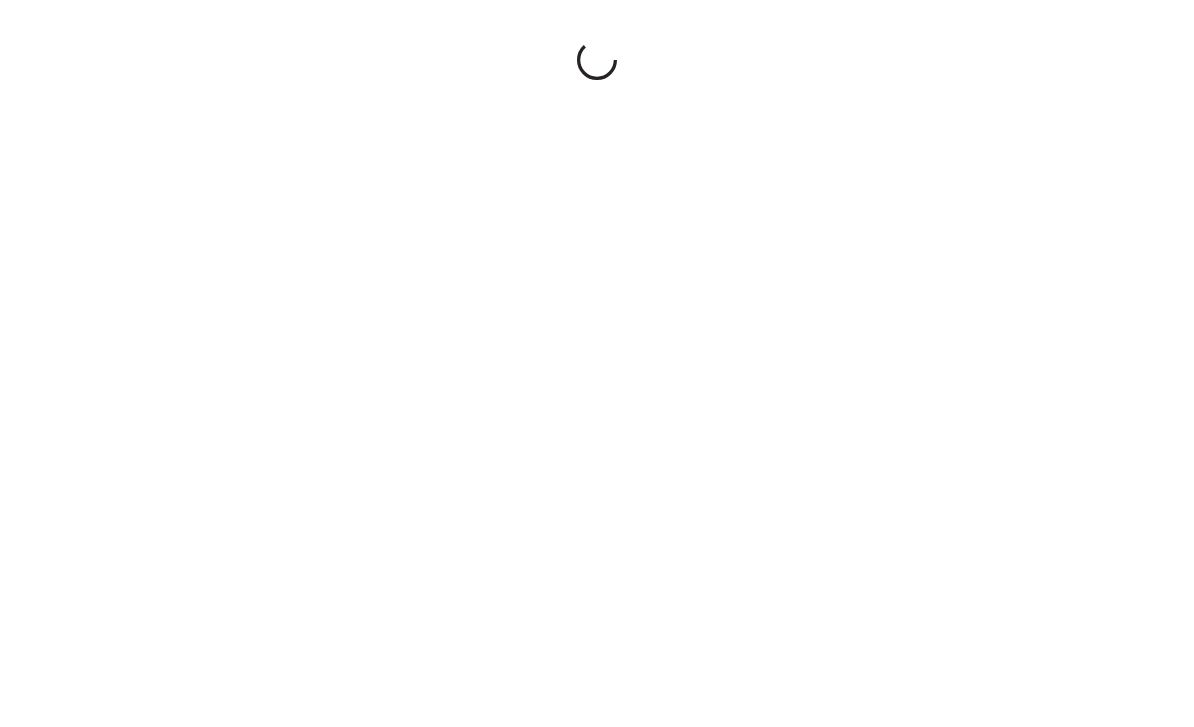 scroll, scrollTop: 0, scrollLeft: 0, axis: both 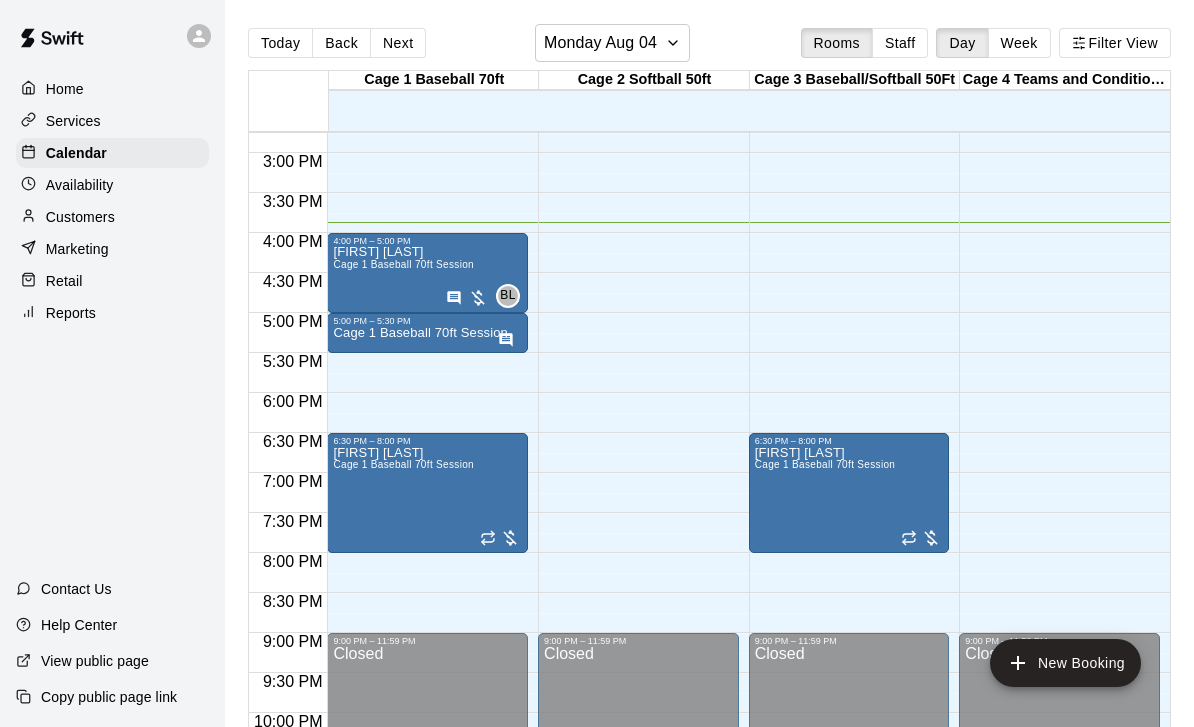 click on "Maria  Ibarra Cage 1 Baseball 70ft Session" at bounding box center (403, 609) 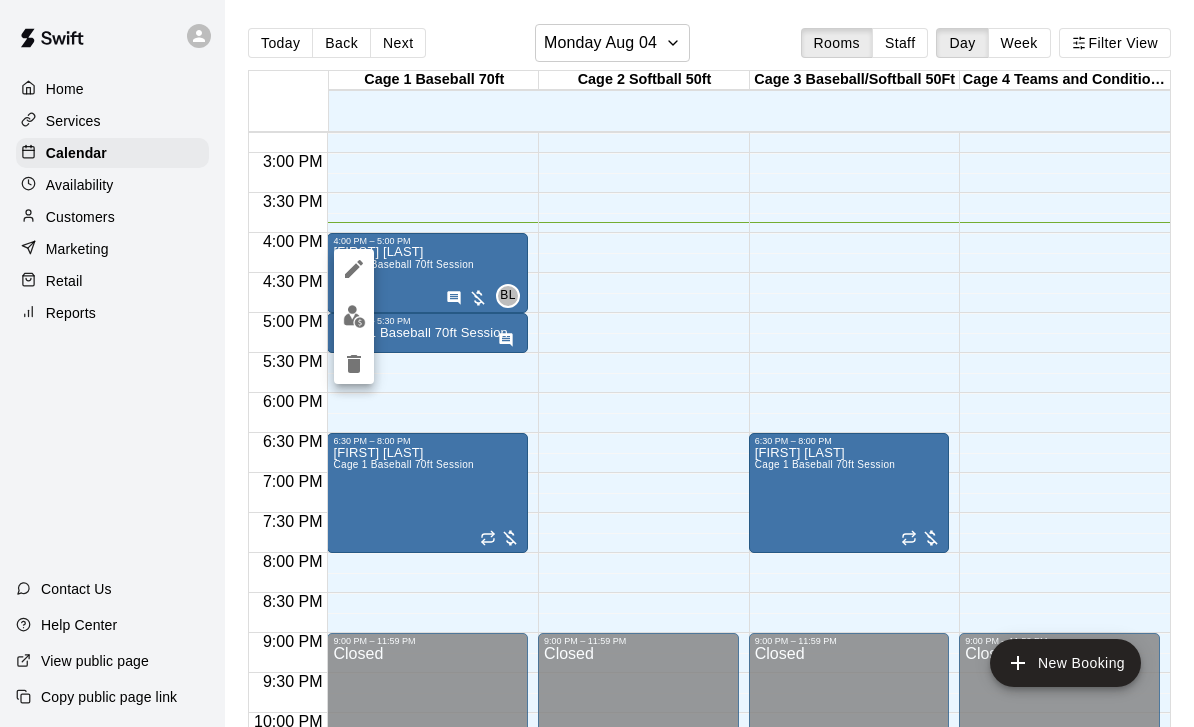 click 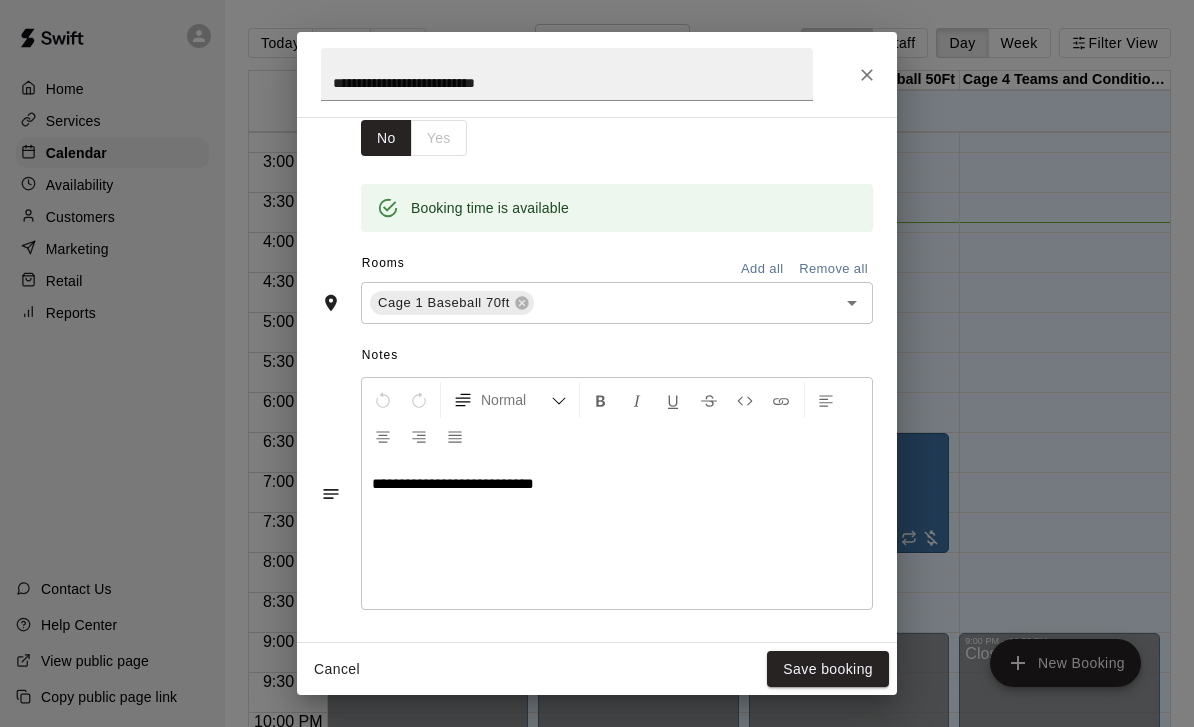 scroll, scrollTop: 428, scrollLeft: 0, axis: vertical 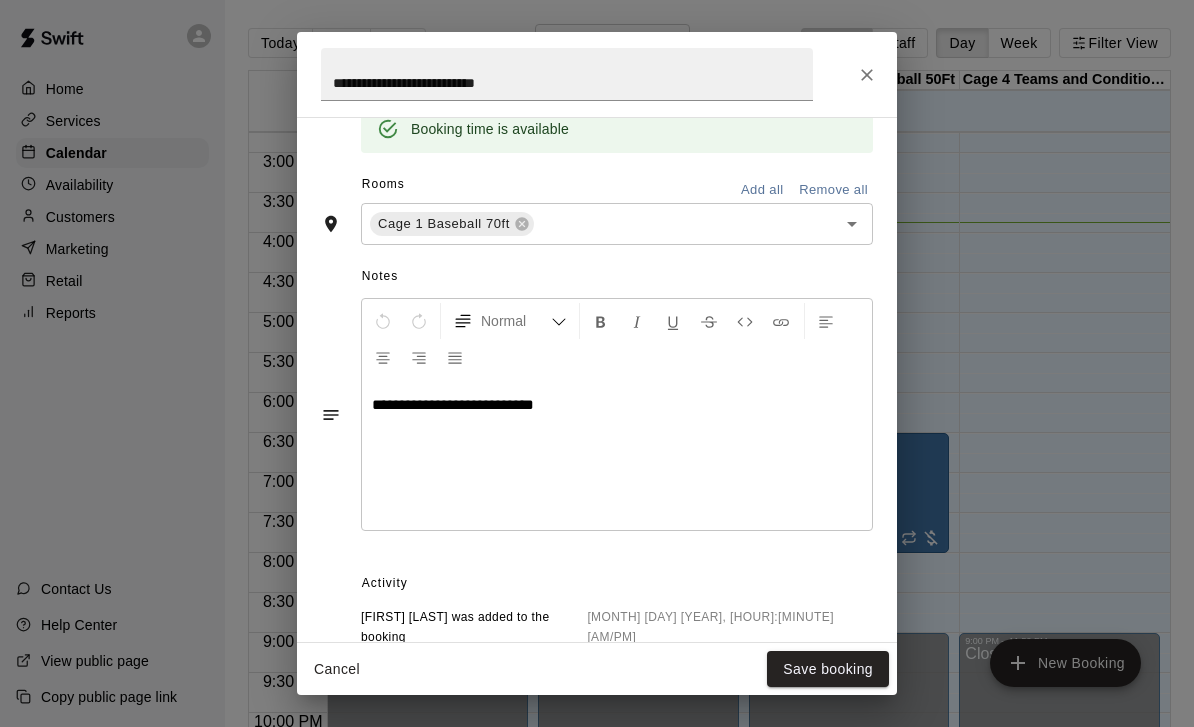 click on "**********" at bounding box center [617, 455] 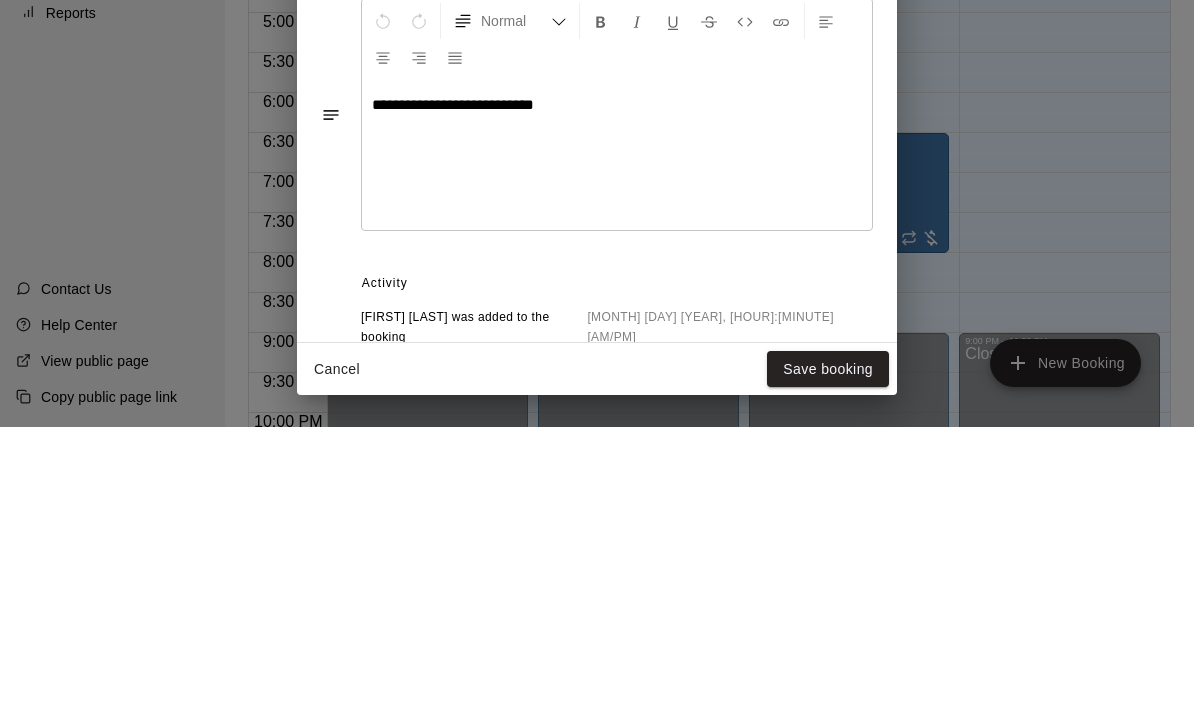 type 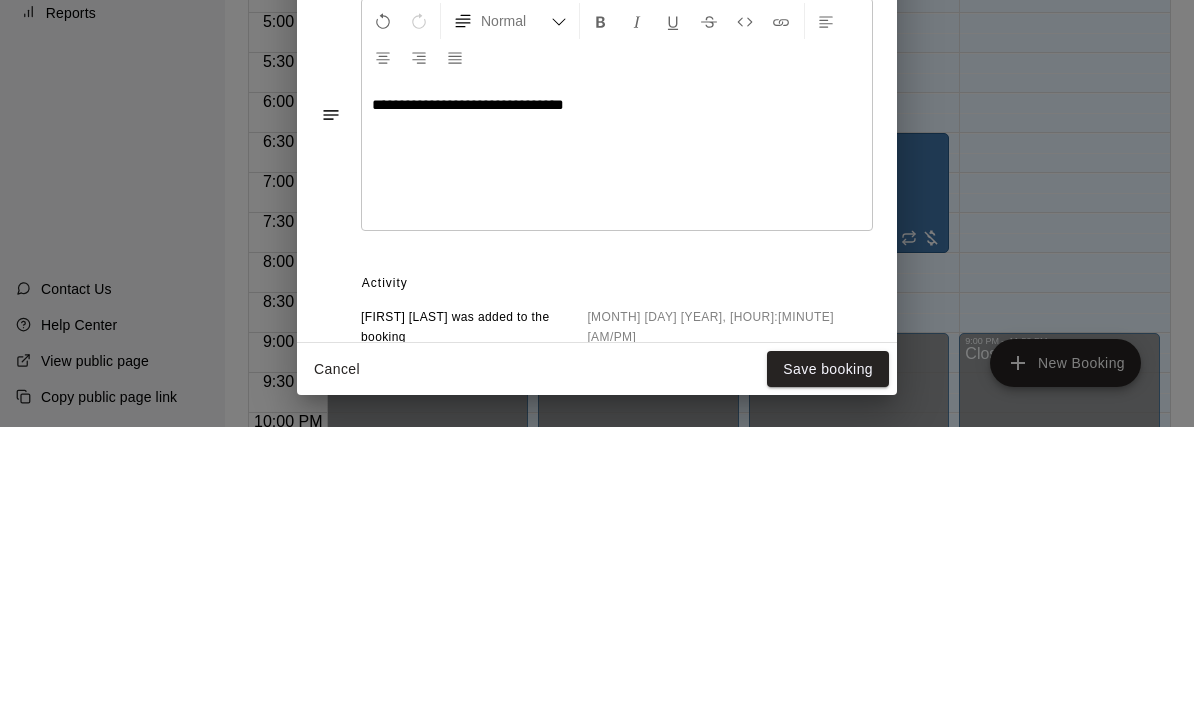 scroll, scrollTop: 96, scrollLeft: 0, axis: vertical 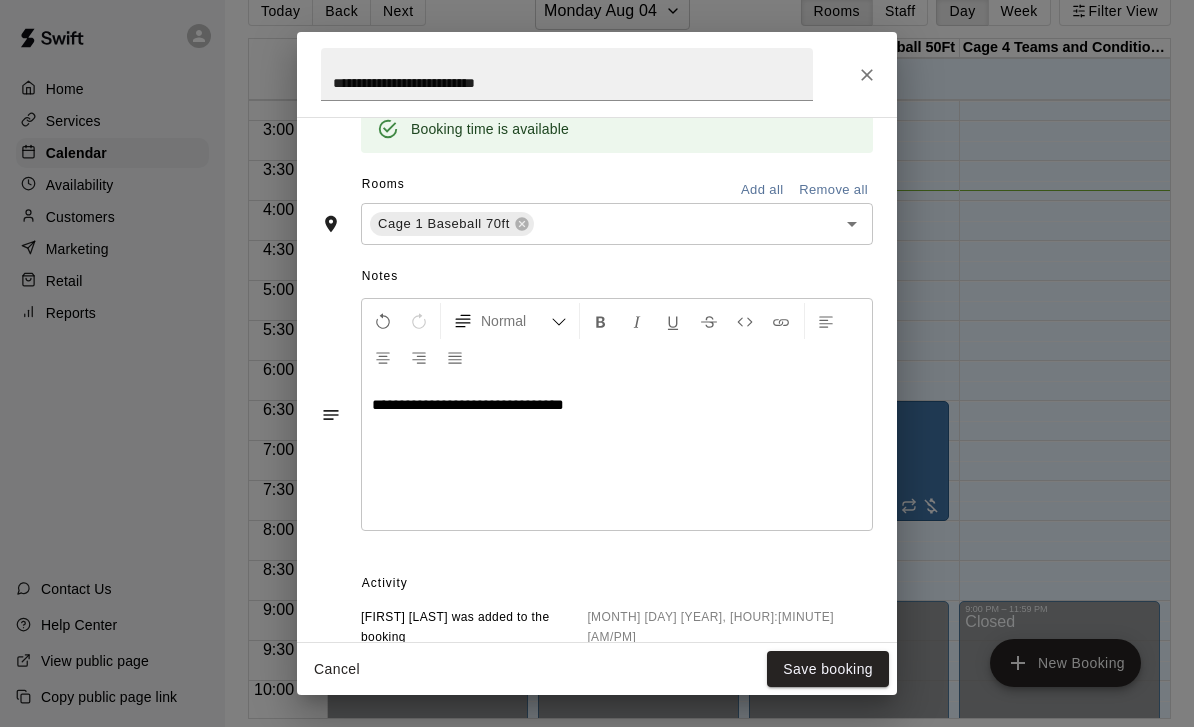 click on "Save booking" at bounding box center (828, 669) 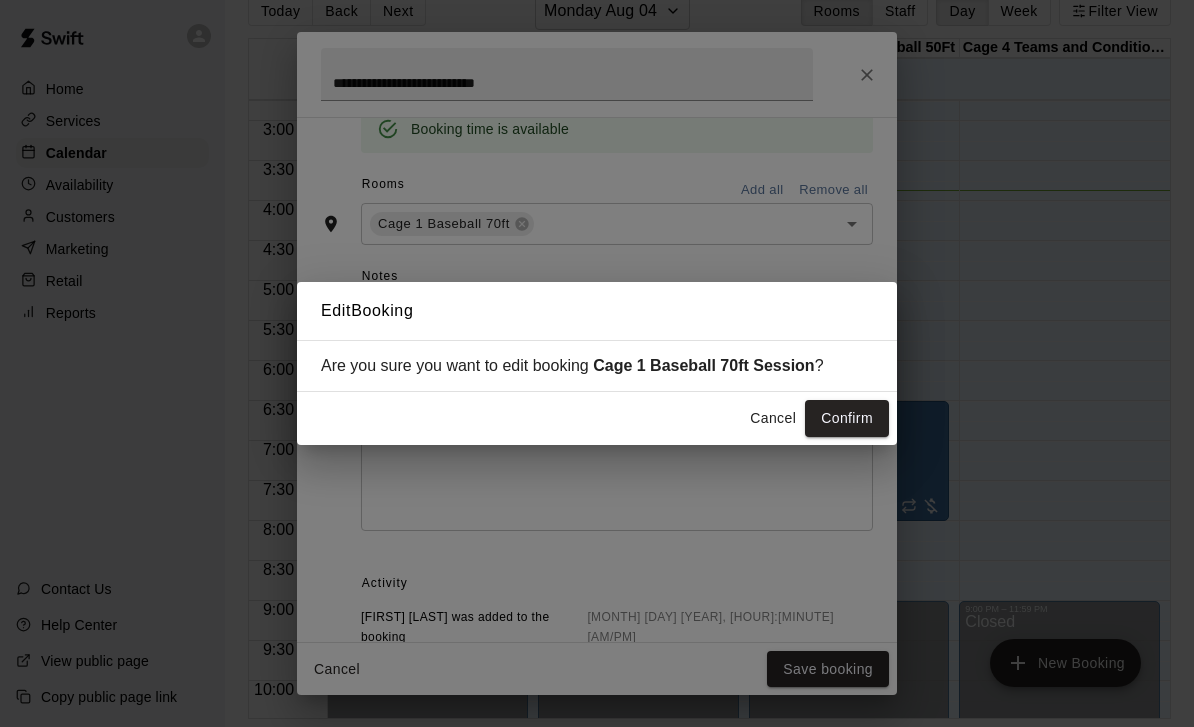 click on "Confirm" at bounding box center (847, 418) 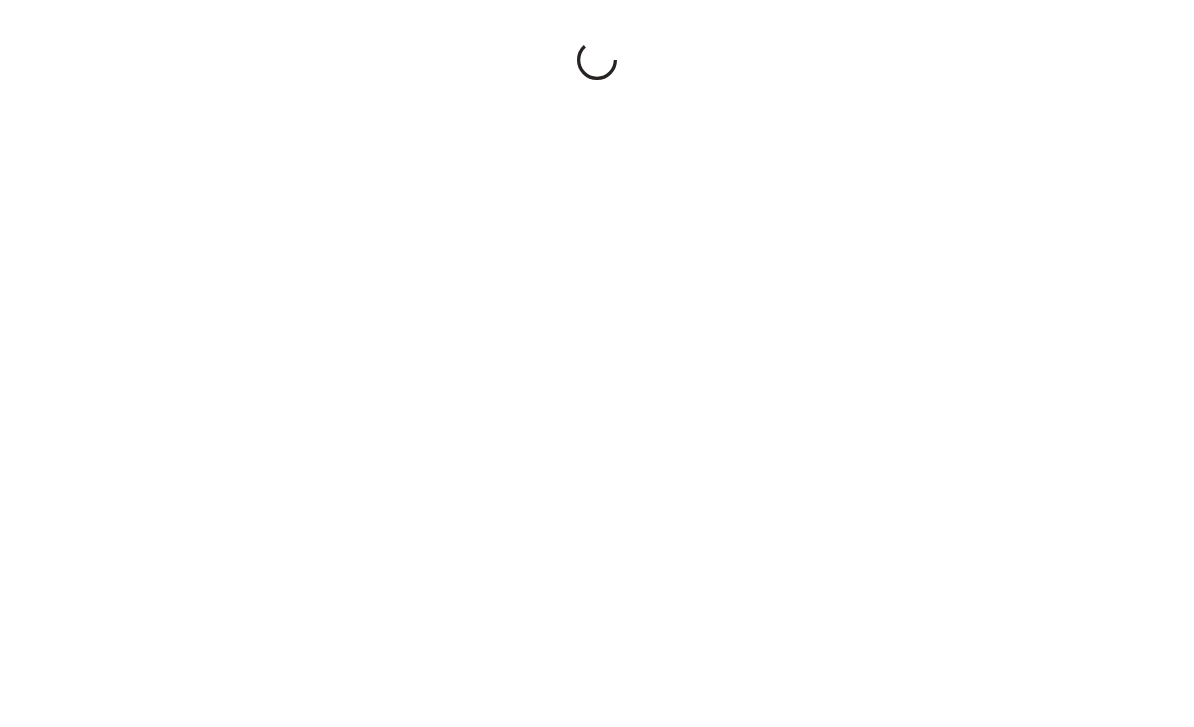 scroll, scrollTop: 0, scrollLeft: 0, axis: both 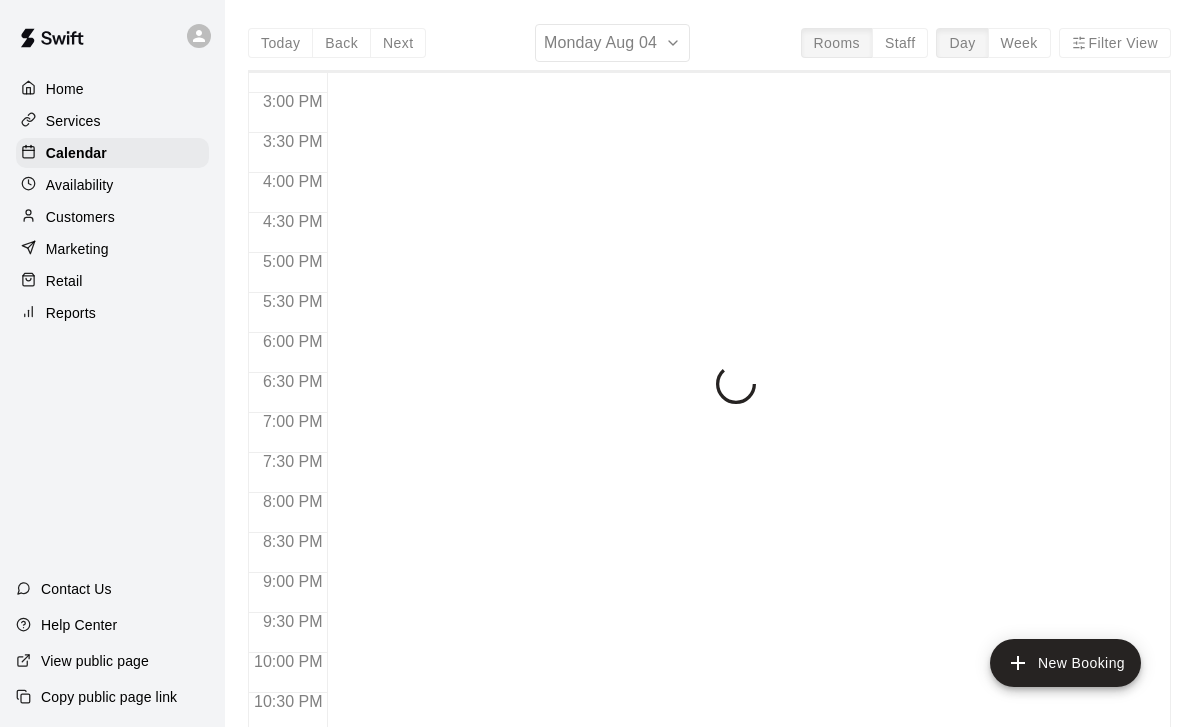 click on "Today Back Next Monday Aug 04 Rooms Staff Day Week Filter View 12:00 AM 12:30 AM 1:00 AM 1:30 AM 2:00 AM 2:30 AM 3:00 AM 3:30 AM 4:00 AM 4:30 AM 5:00 AM 5:30 AM 6:00 AM 6:30 AM 7:00 AM 7:30 AM 8:00 AM 8:30 AM 9:00 AM 9:30 AM 10:00 AM 10:30 AM 11:00 AM 11:30 AM 12:00 PM 12:30 PM 1:00 PM 1:30 PM 2:00 PM 2:30 PM 3:00 PM 3:30 PM 4:00 PM 4:30 PM 5:00 PM 5:30 PM 6:00 PM 6:30 PM 7:00 PM 7:30 PM 8:00 PM 8:30 PM 9:00 PM 9:30 PM 10:00 PM 10:30 PM 11:00 PM 11:30 PM" at bounding box center [709, 387] 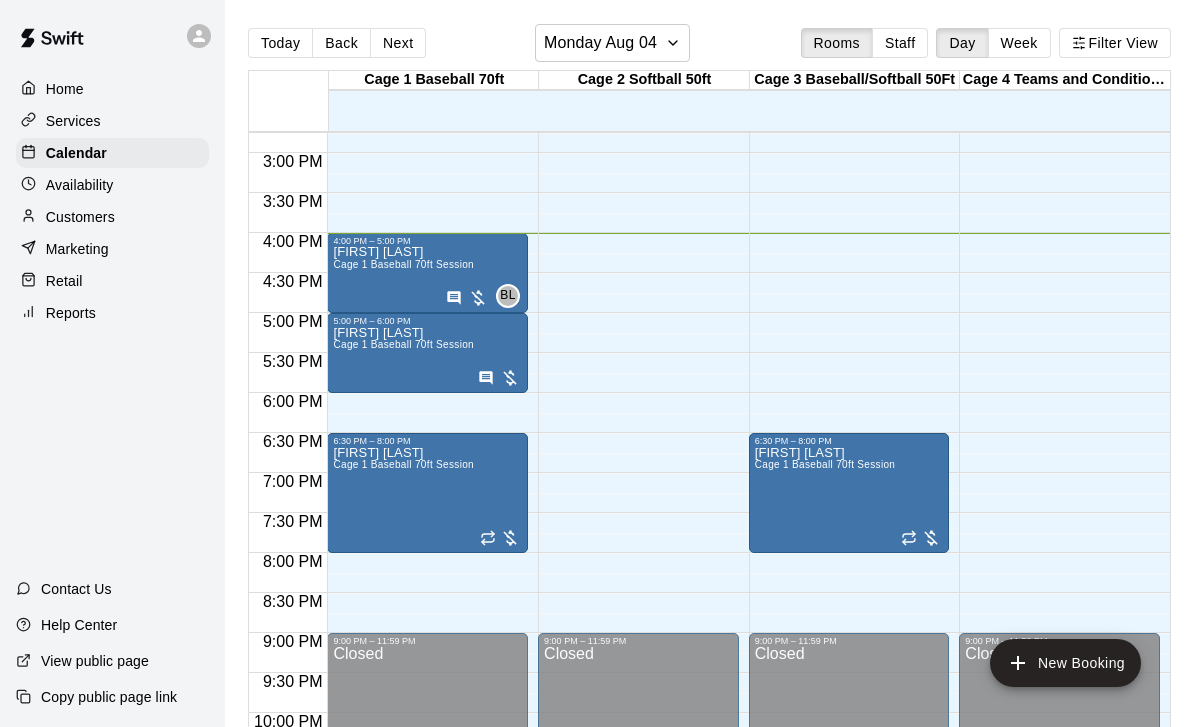 click on "4:00 PM – 5:00 PM" at bounding box center (427, 241) 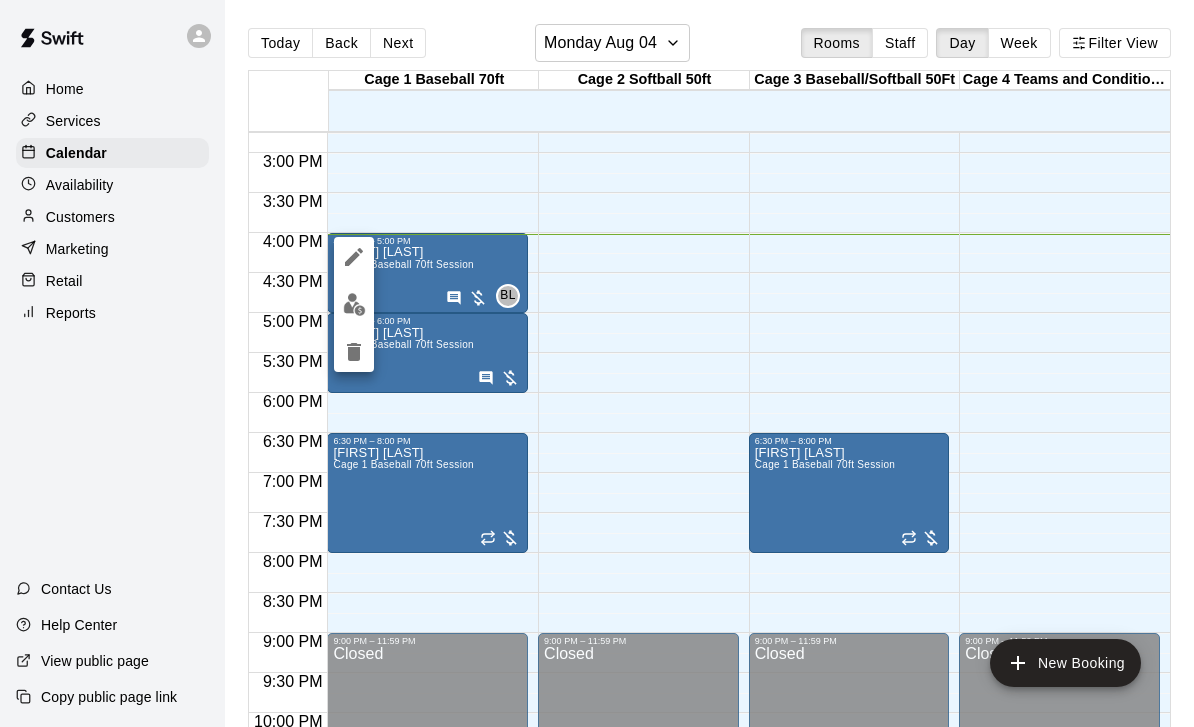 click at bounding box center [597, 363] 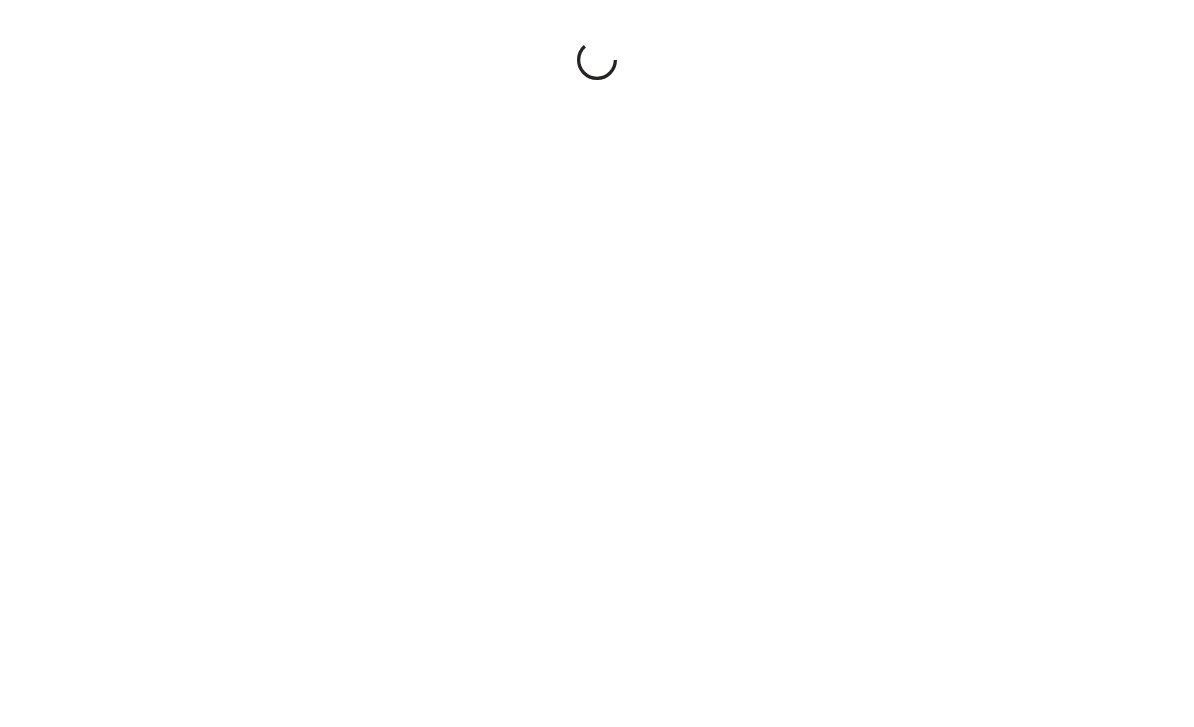 scroll, scrollTop: 0, scrollLeft: 0, axis: both 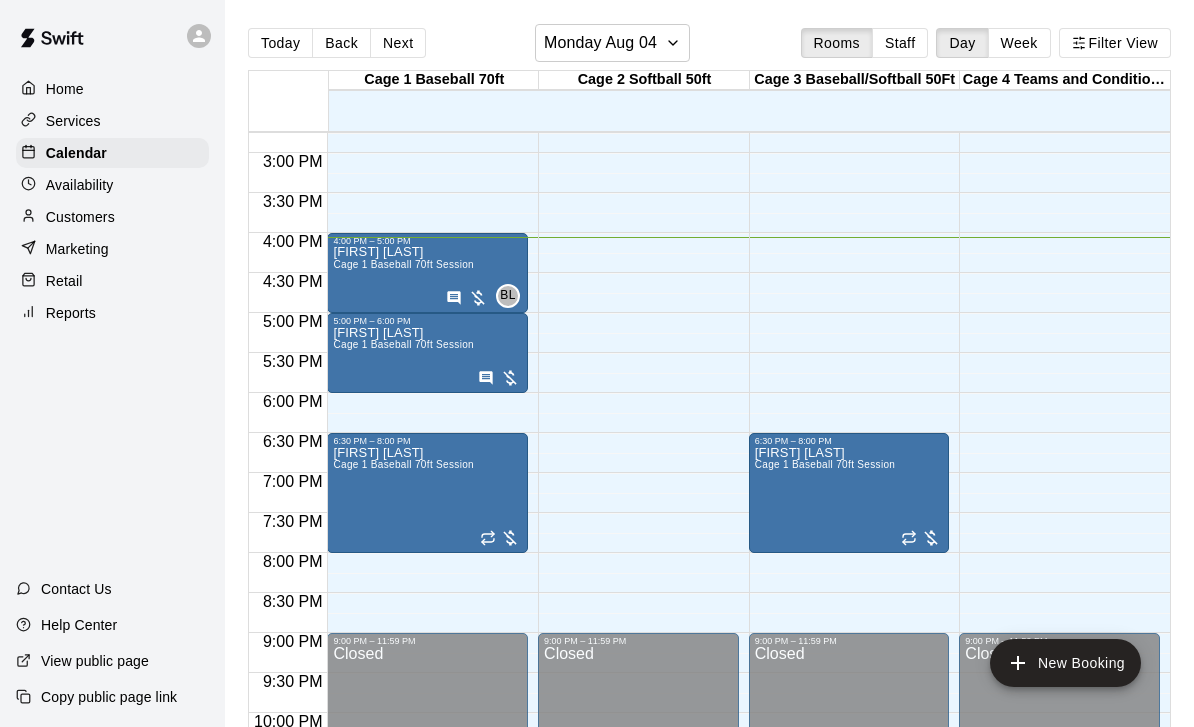 click on "5:00 PM – 6:00 PM" at bounding box center [427, 321] 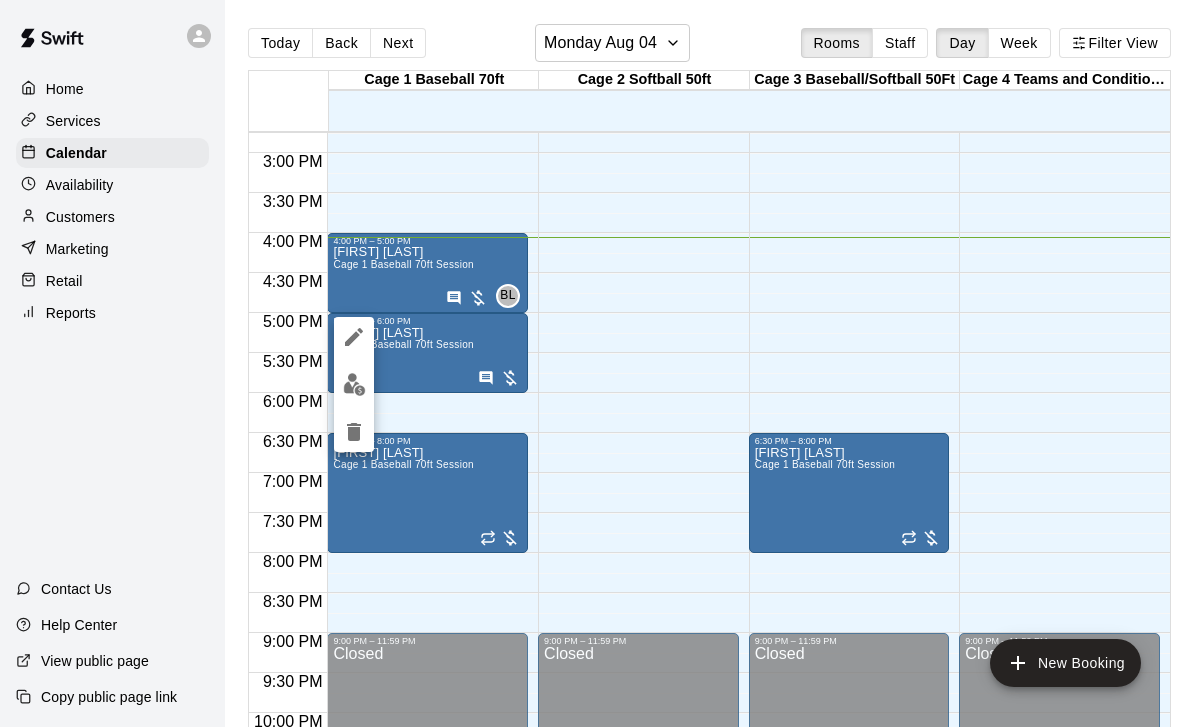 click 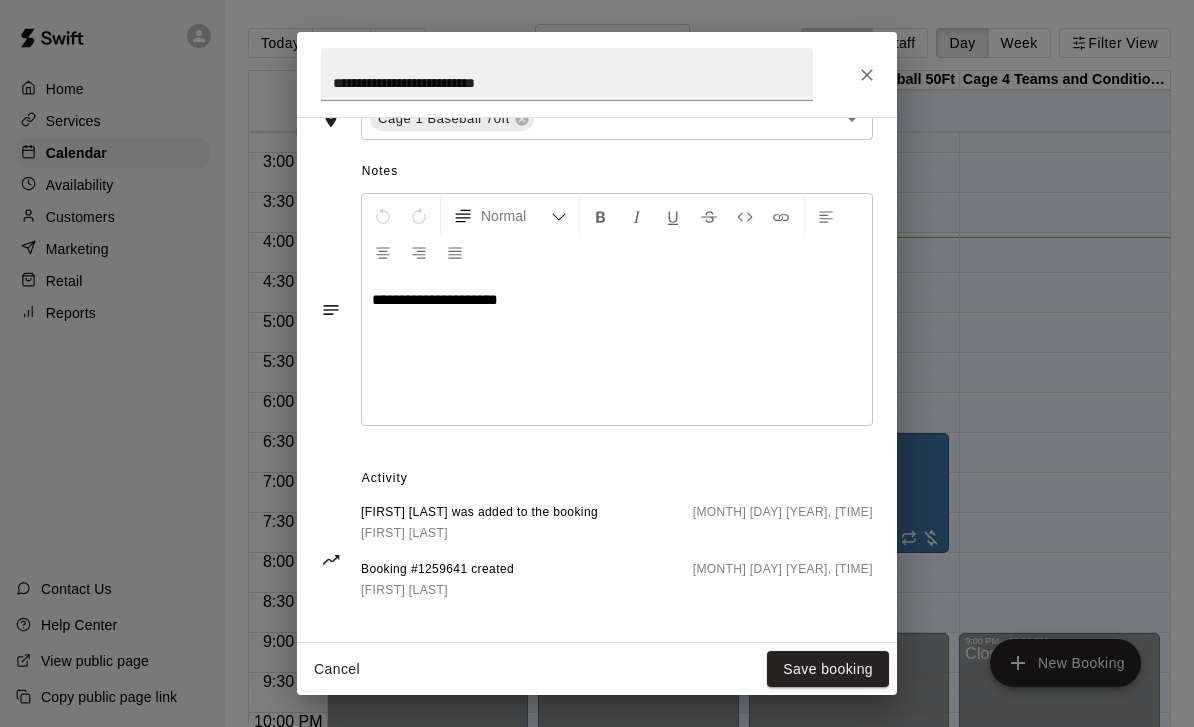 scroll, scrollTop: 532, scrollLeft: 0, axis: vertical 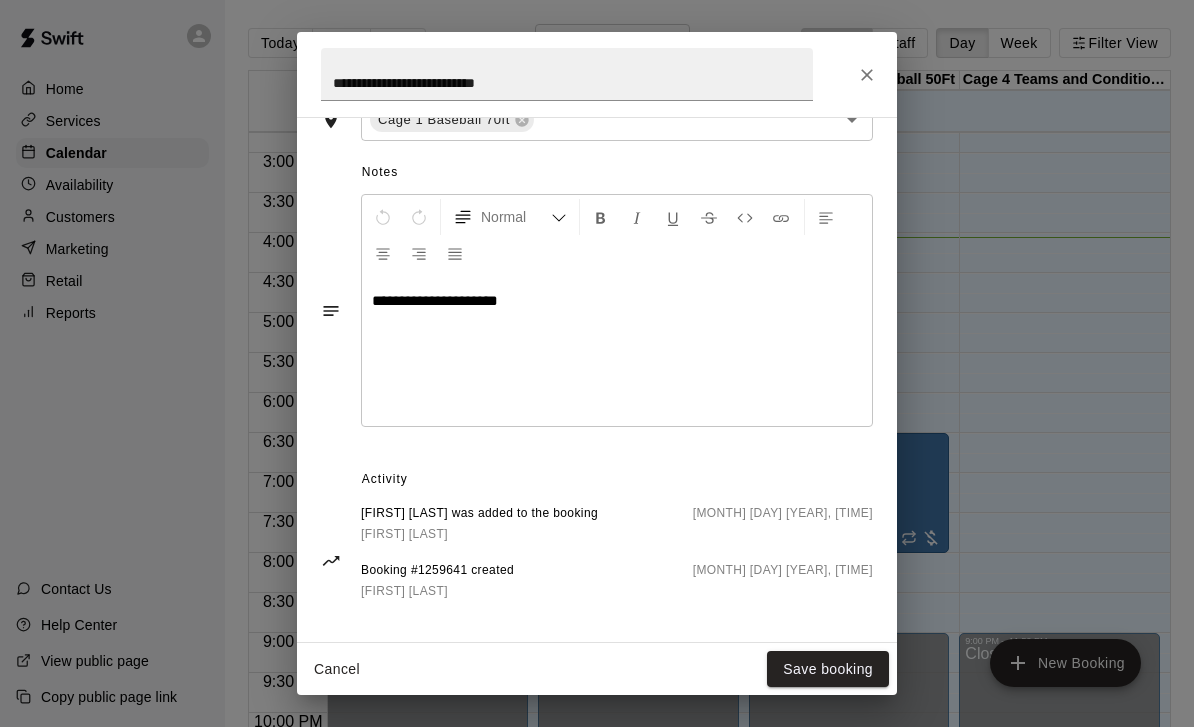 click at bounding box center [867, 75] 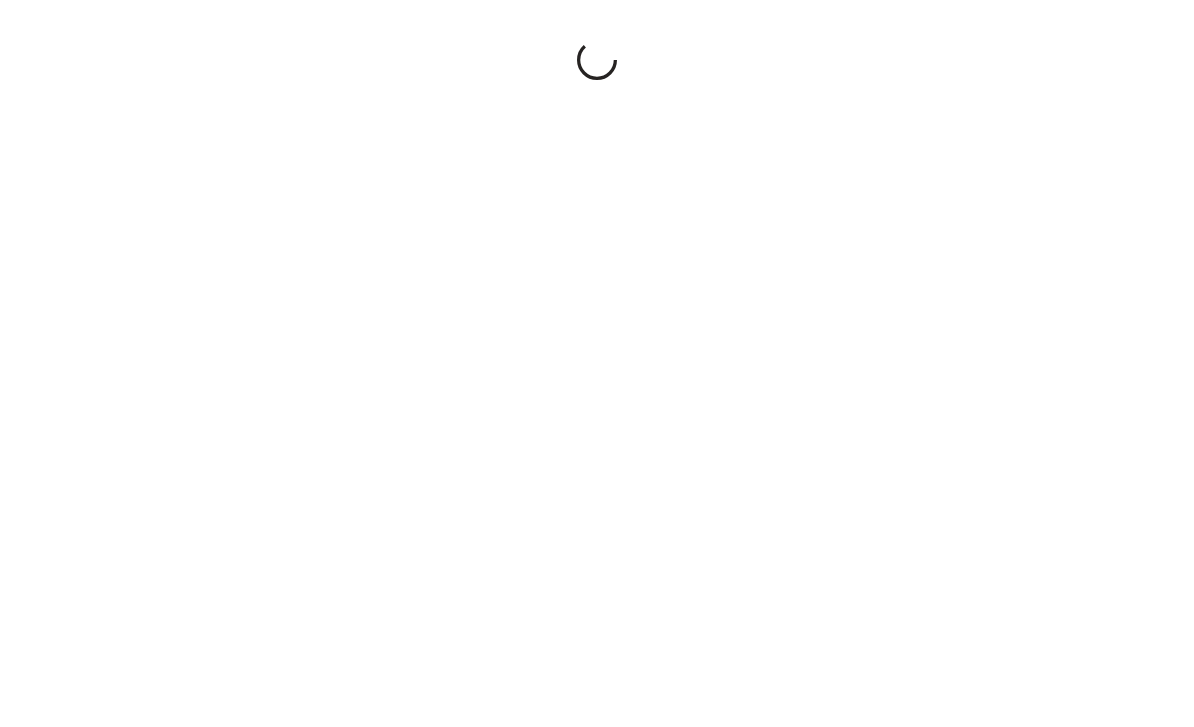 scroll, scrollTop: 0, scrollLeft: 0, axis: both 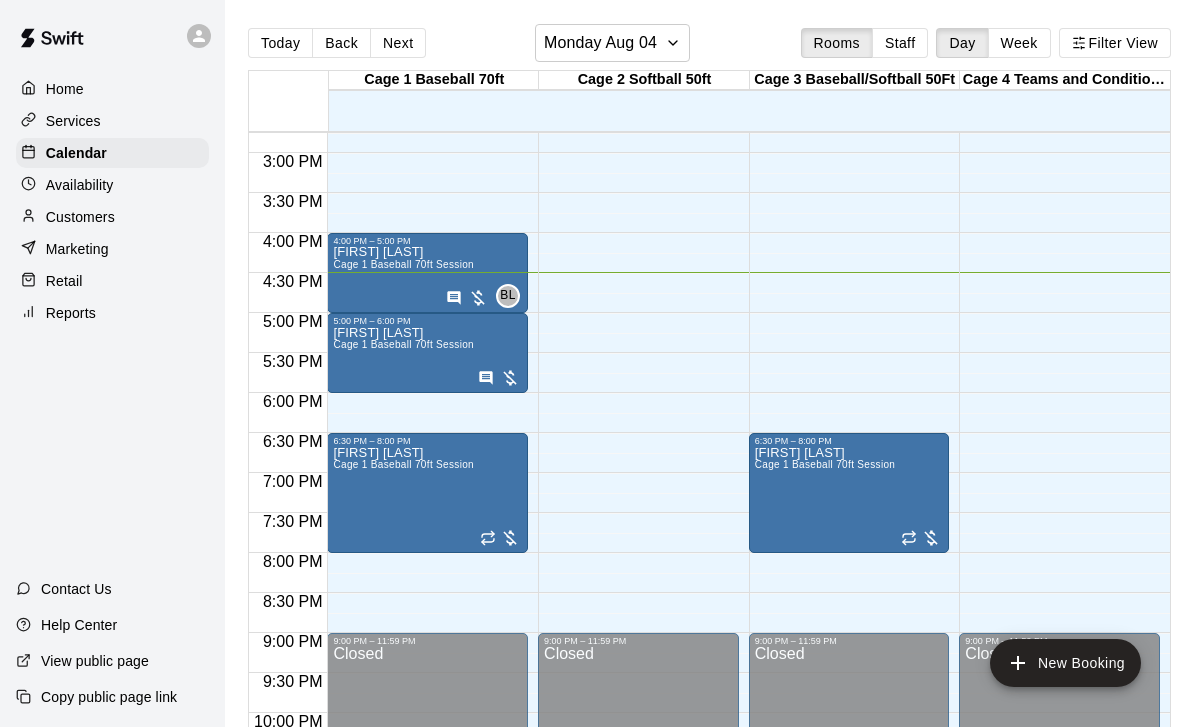 click on "Maria  Ibarra Cage 1 Baseball 70ft Session" at bounding box center (403, 609) 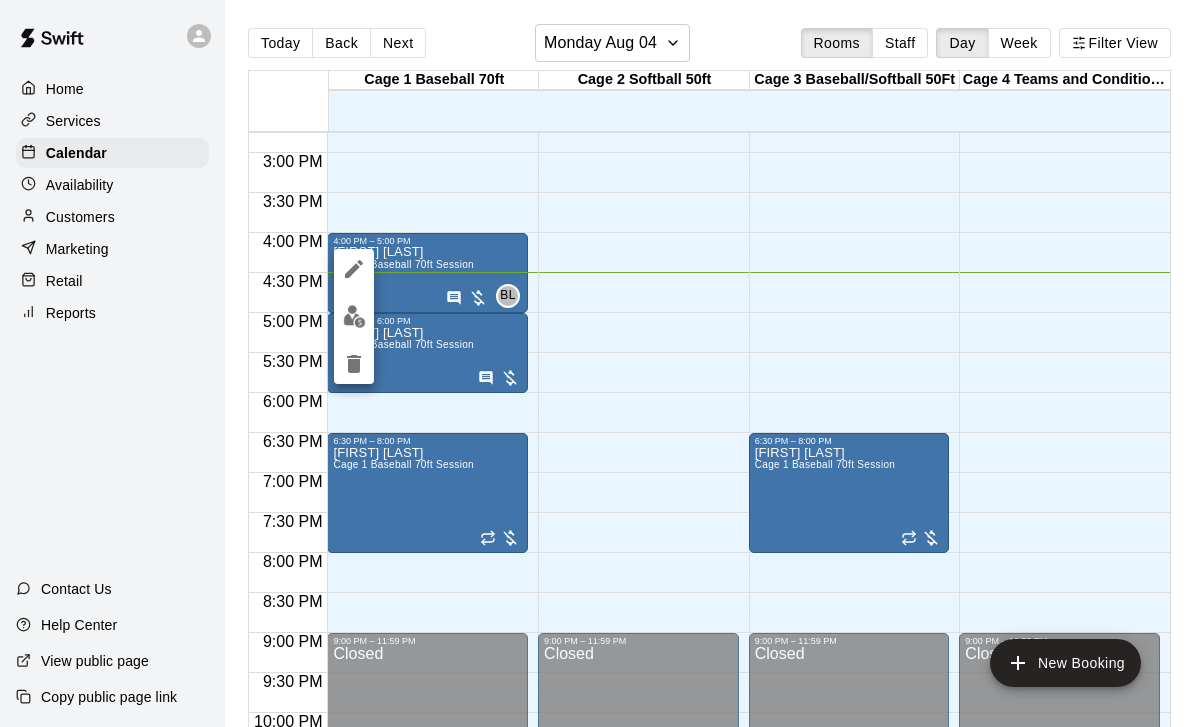 click at bounding box center (354, 316) 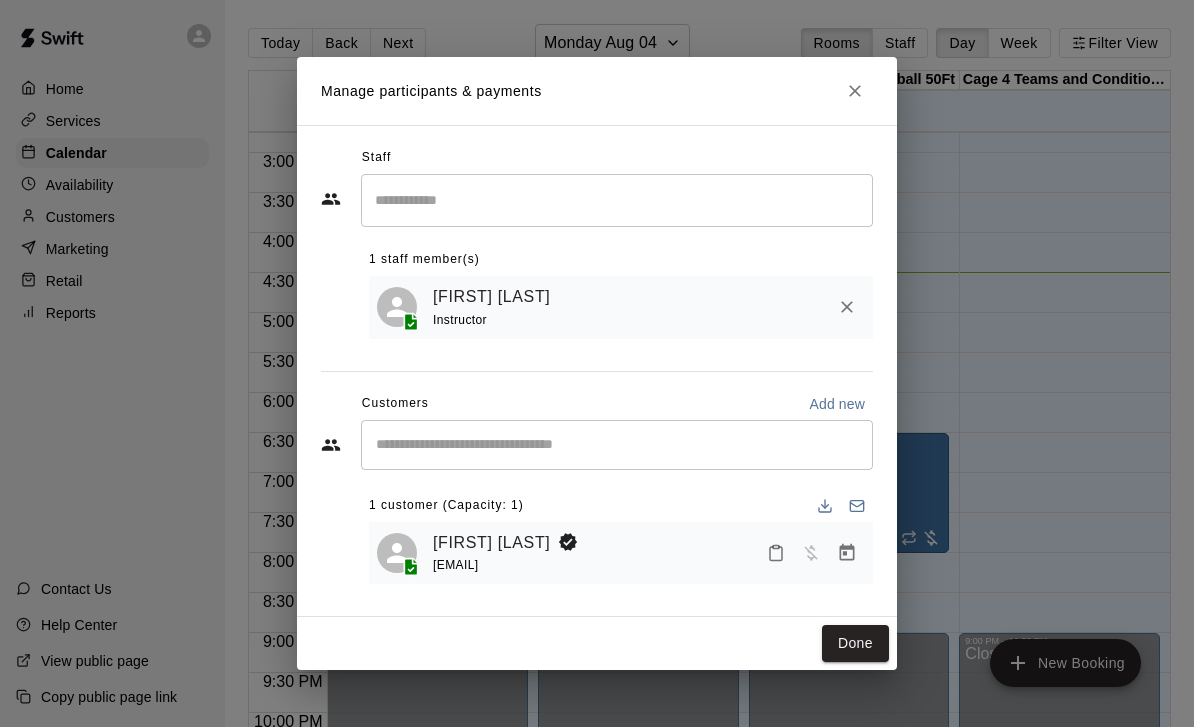 click 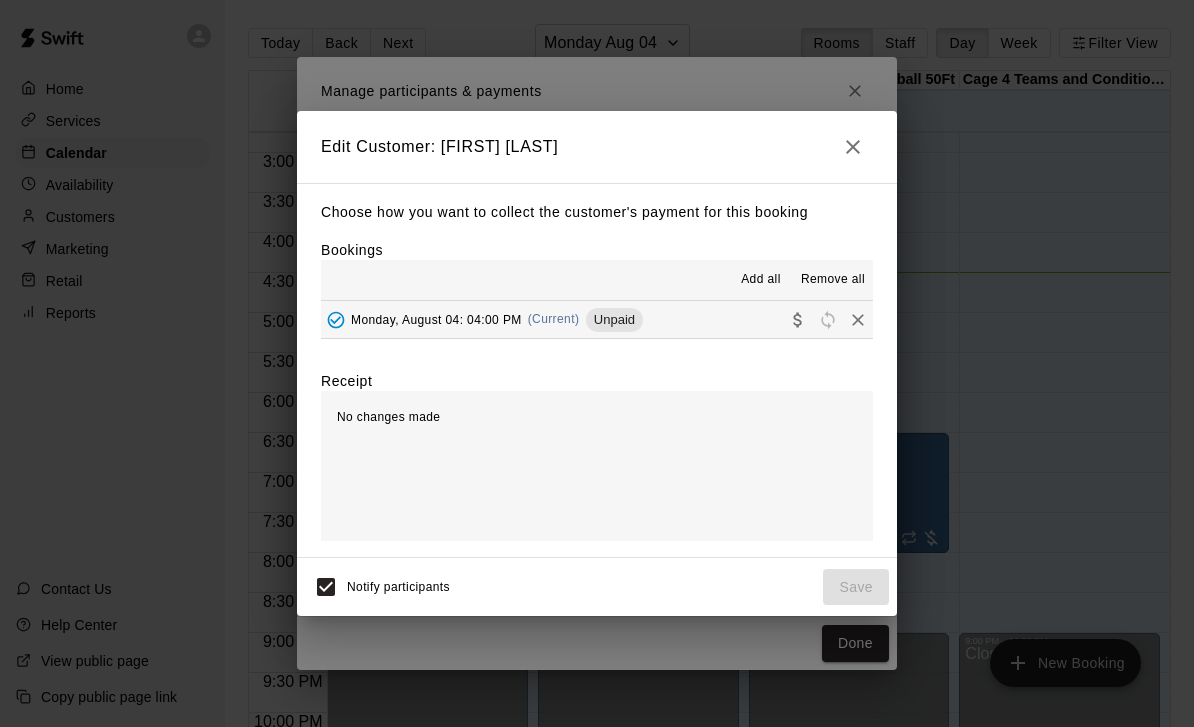 click on "Monday, August 04: 04:00 PM (Current) Unpaid" at bounding box center (597, 319) 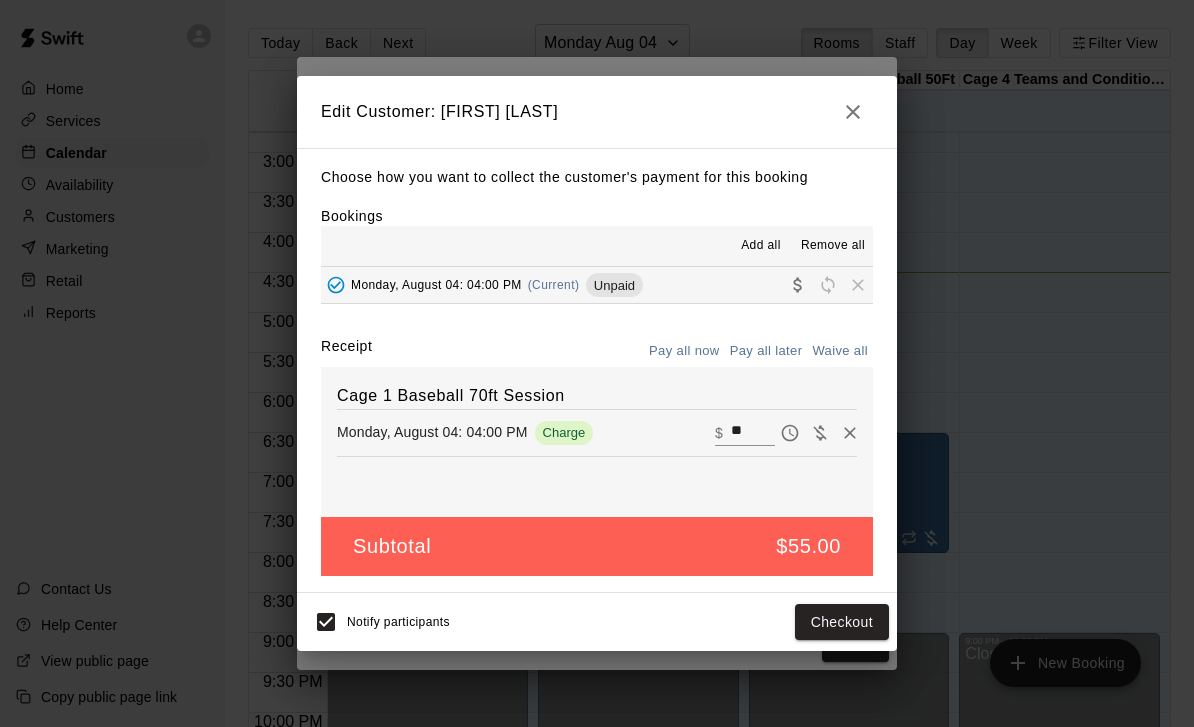click on "**" at bounding box center (753, 433) 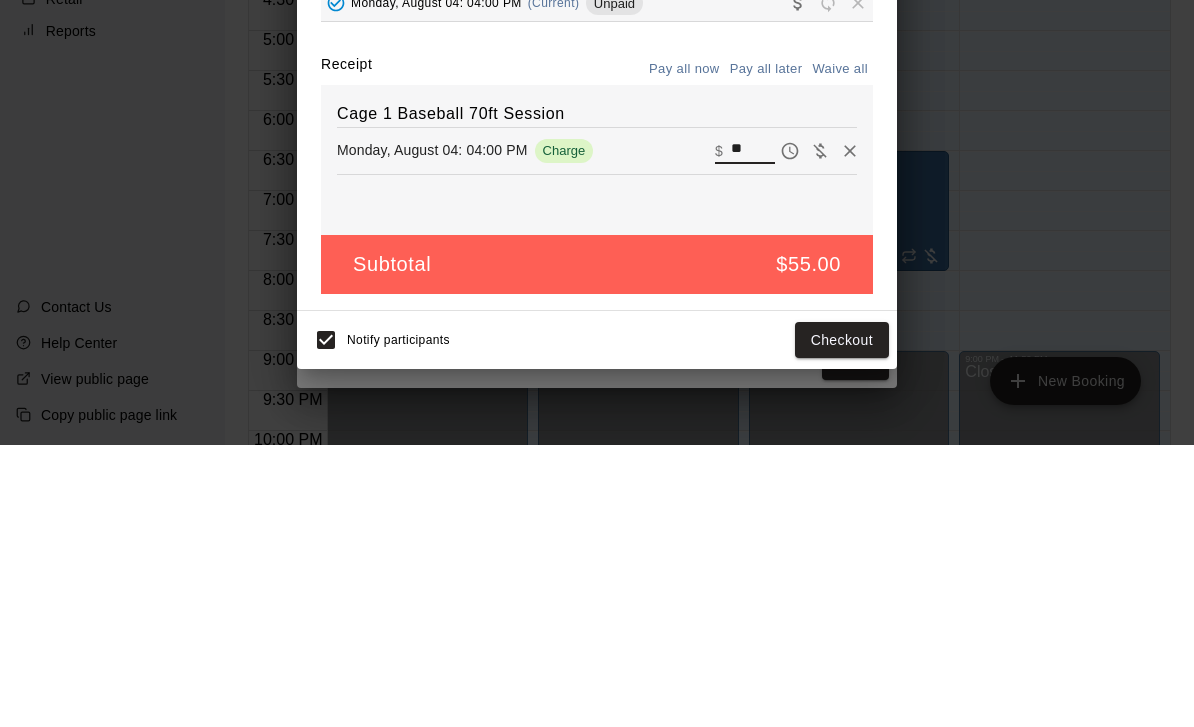 click on "Edit Customer: Maria  Ibarra Choose how you want to collect the customer's payment for this booking Bookings Add all Remove all Monday, August 04: 04:00 PM (Current) Unpaid Receipt Pay all now Pay all later Waive all Cage 1 Baseball 70ft Session Monday, August 04: 04:00 PM Charge ​ $ ** Subtotal $55.00 Notify participants Checkout" at bounding box center [597, 363] 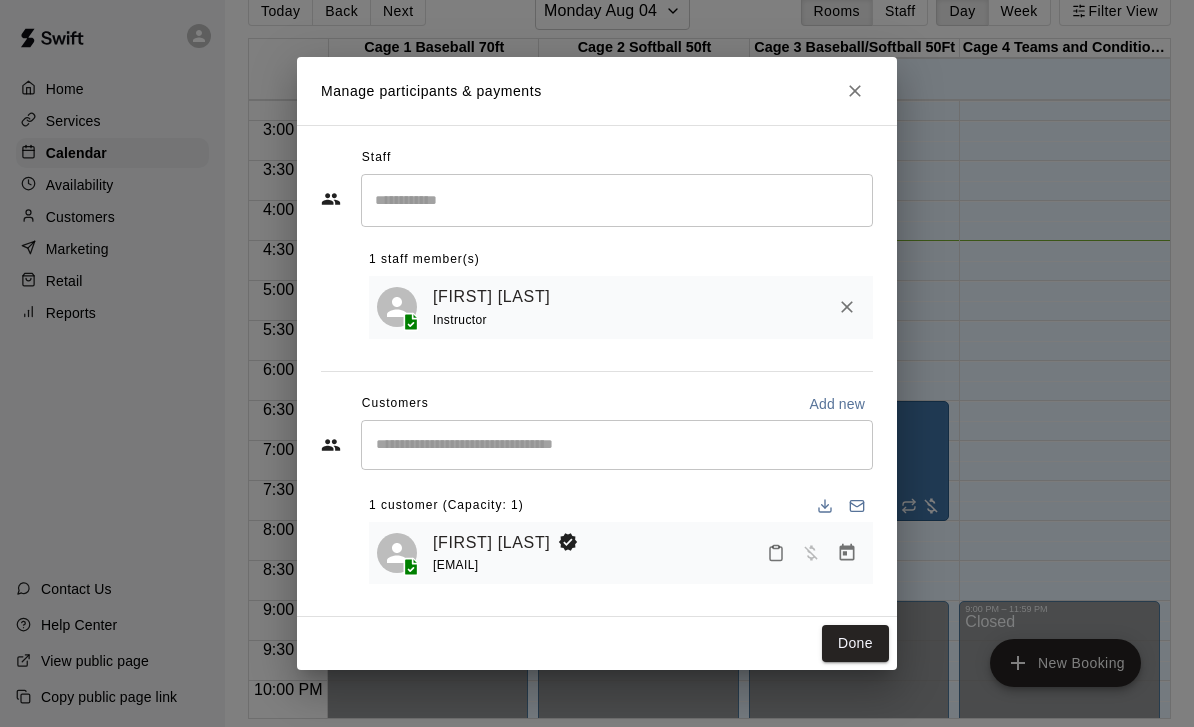 click 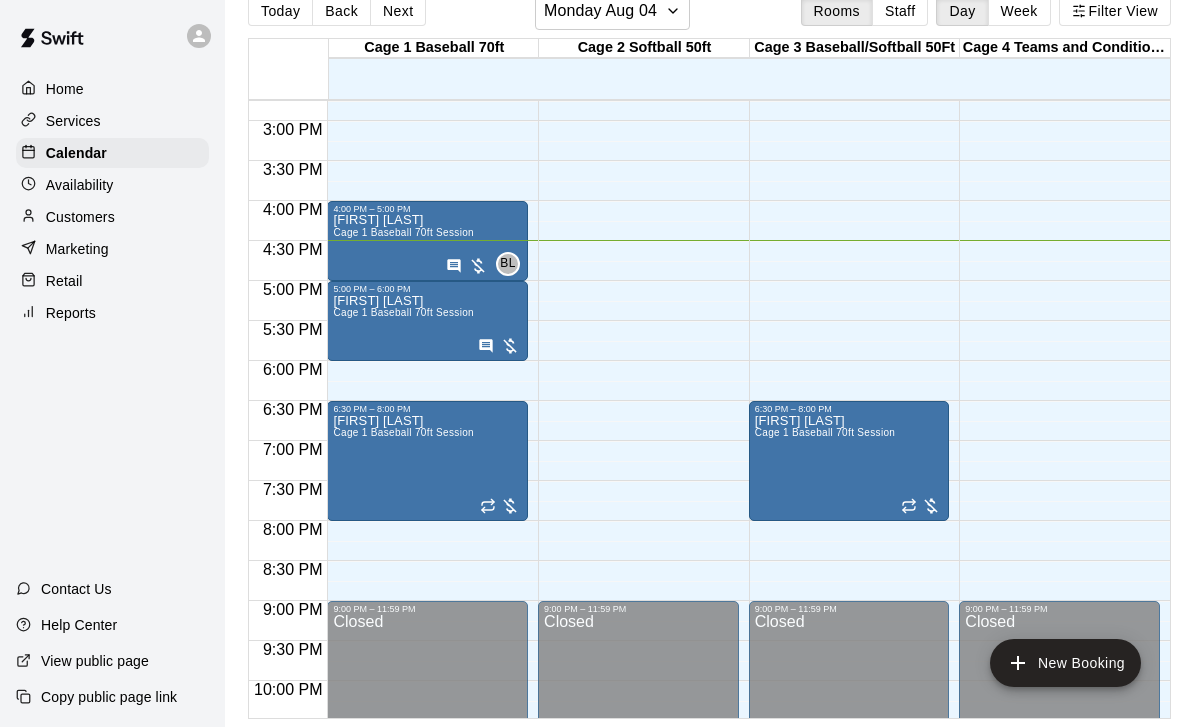 click on "Maria  Ibarra Cage 1 Baseball 70ft Session" at bounding box center (403, 577) 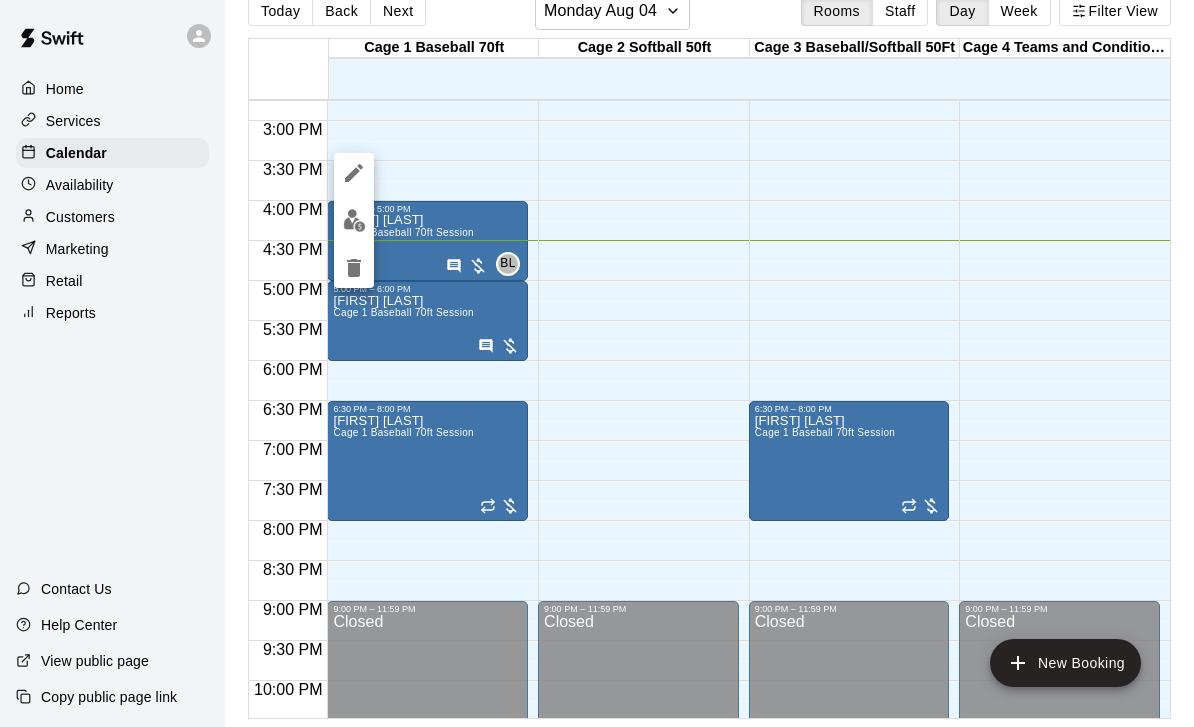 click at bounding box center (597, 363) 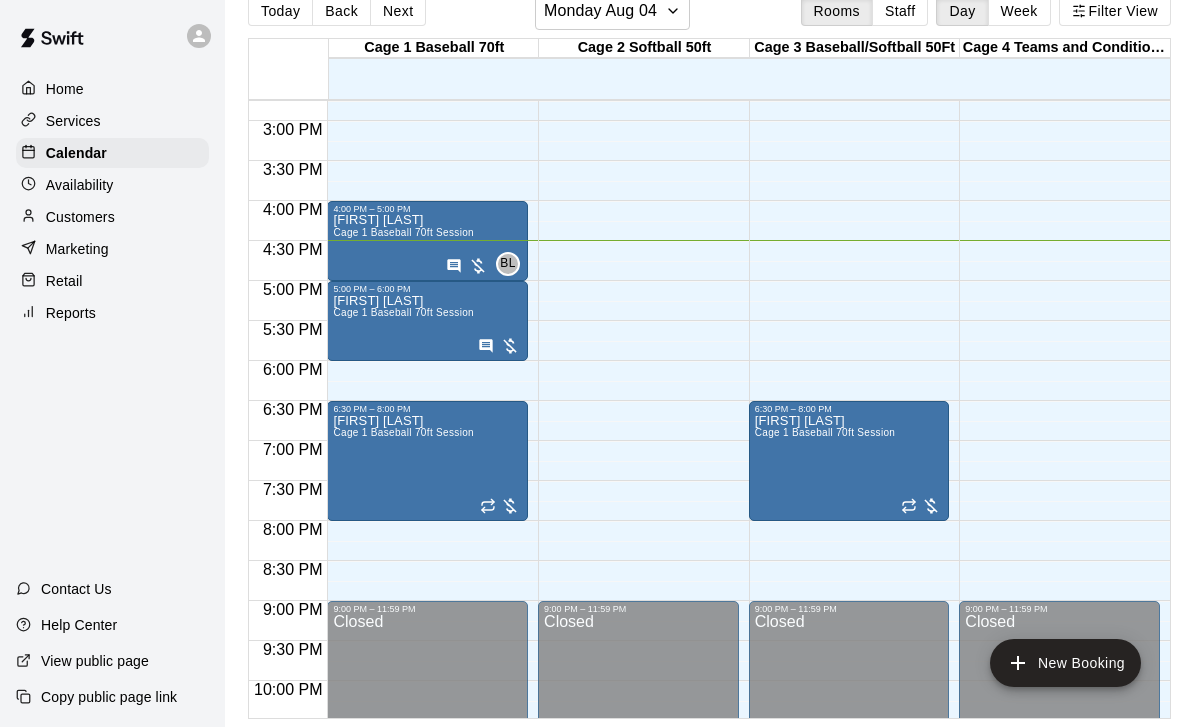 click 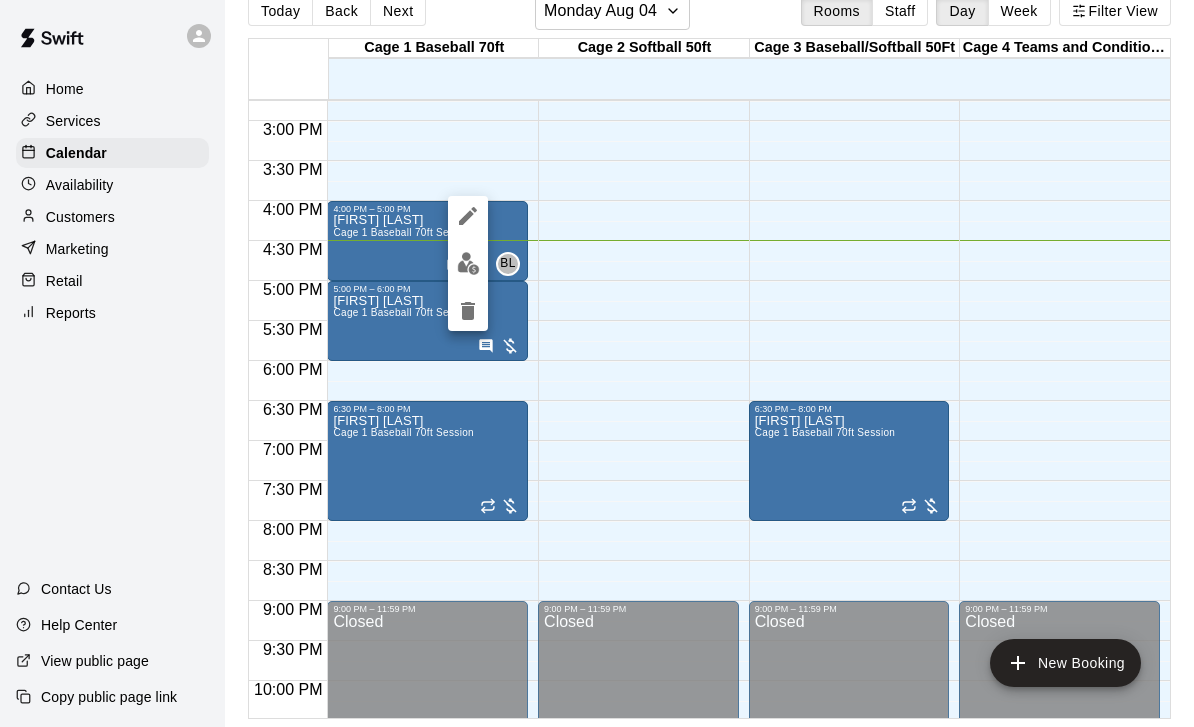 click 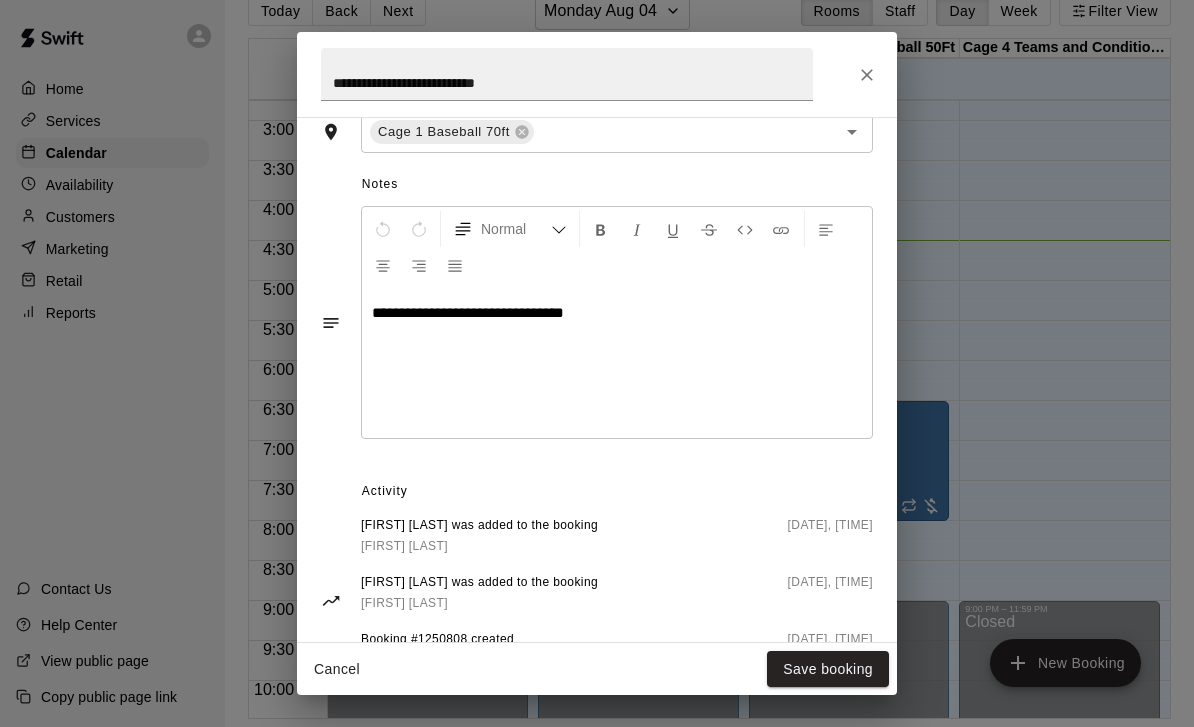 scroll, scrollTop: 521, scrollLeft: 0, axis: vertical 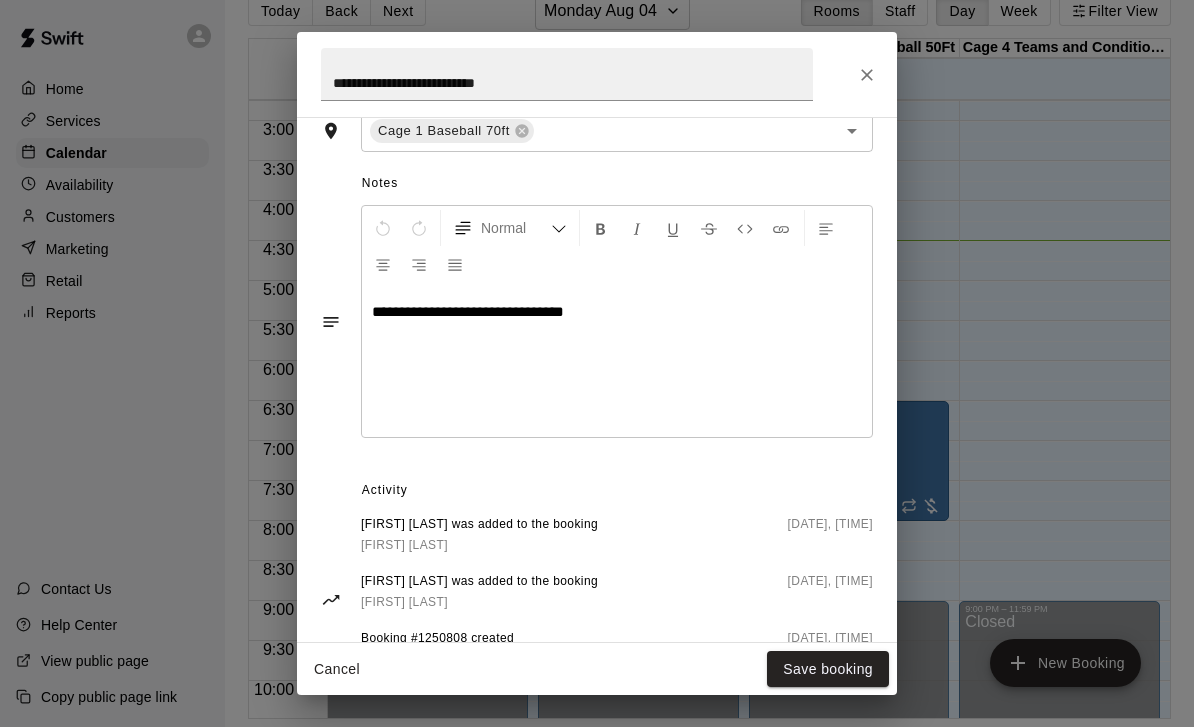 click on "**********" at bounding box center (617, 312) 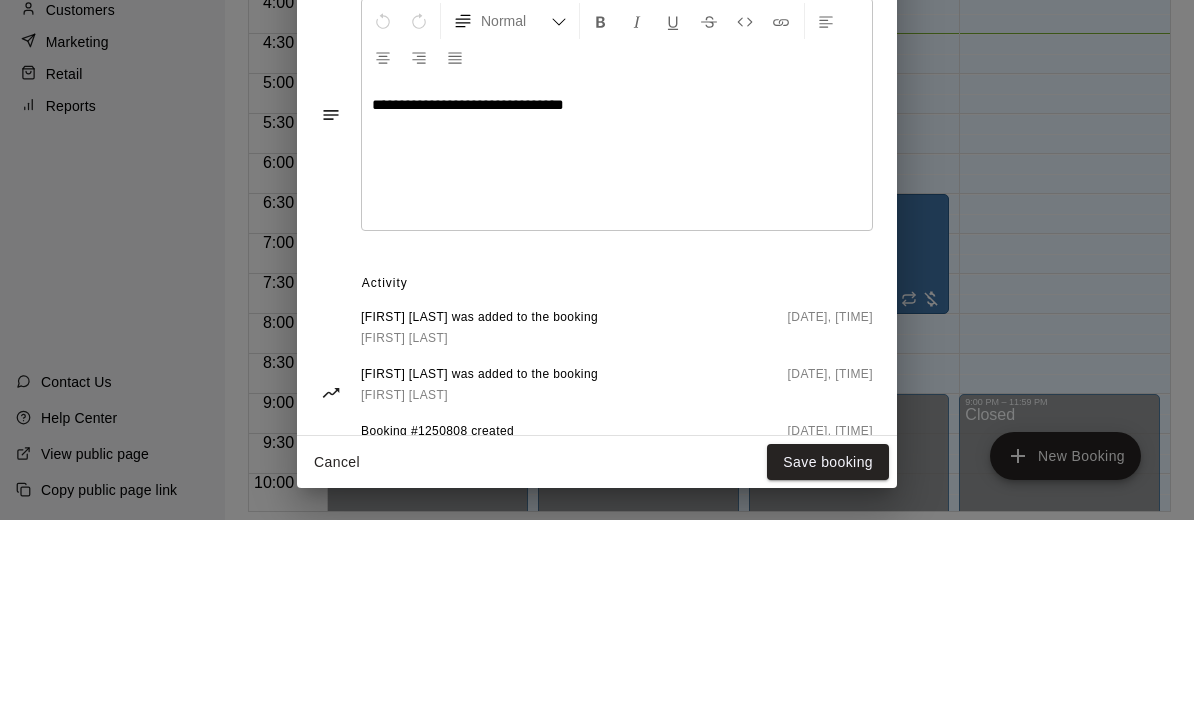 type 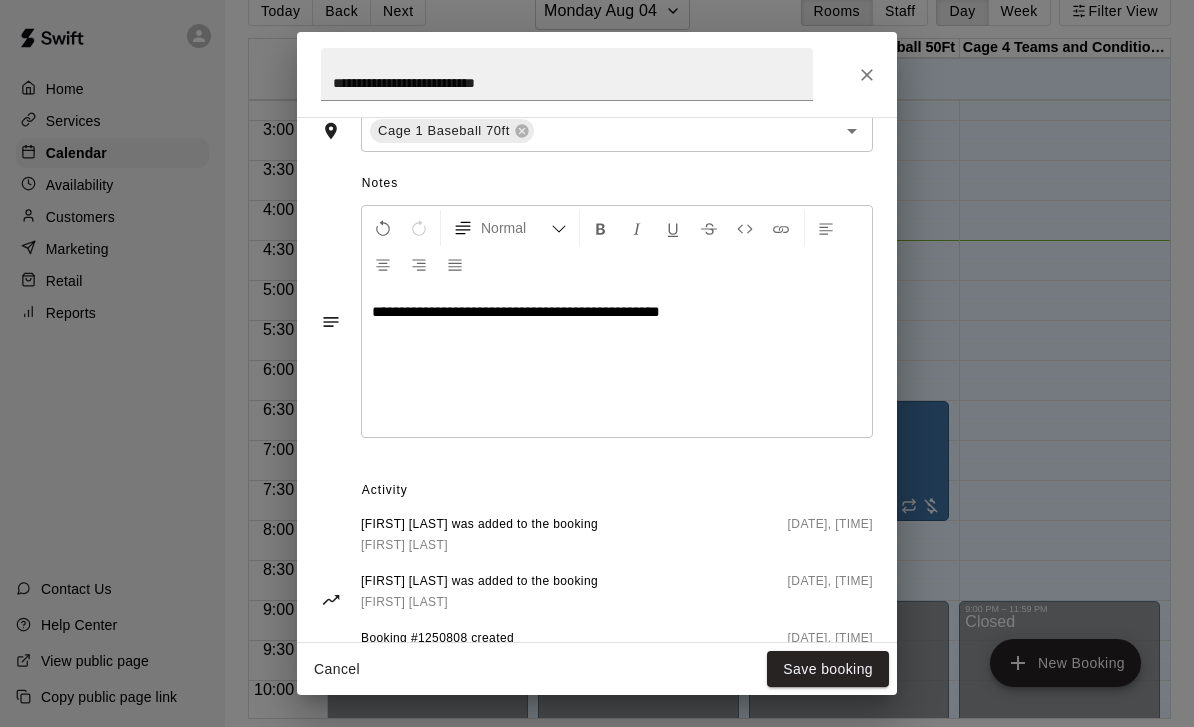 click on "Save booking" at bounding box center [828, 669] 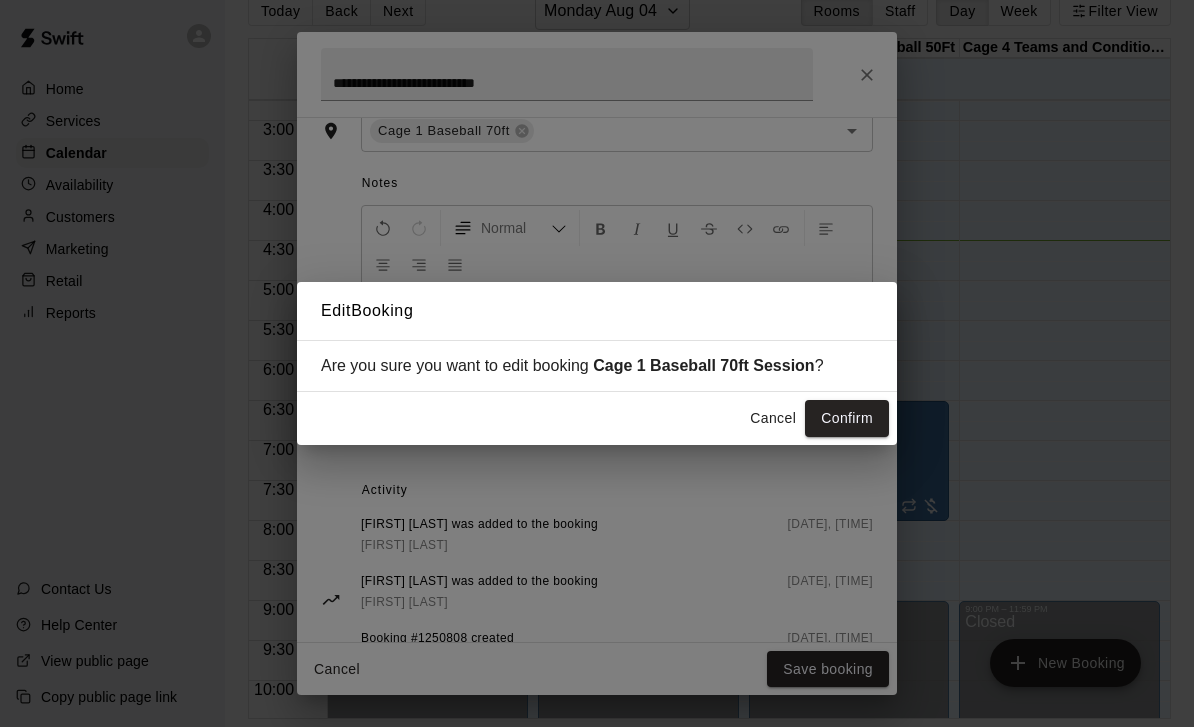 click on "Confirm" at bounding box center [847, 418] 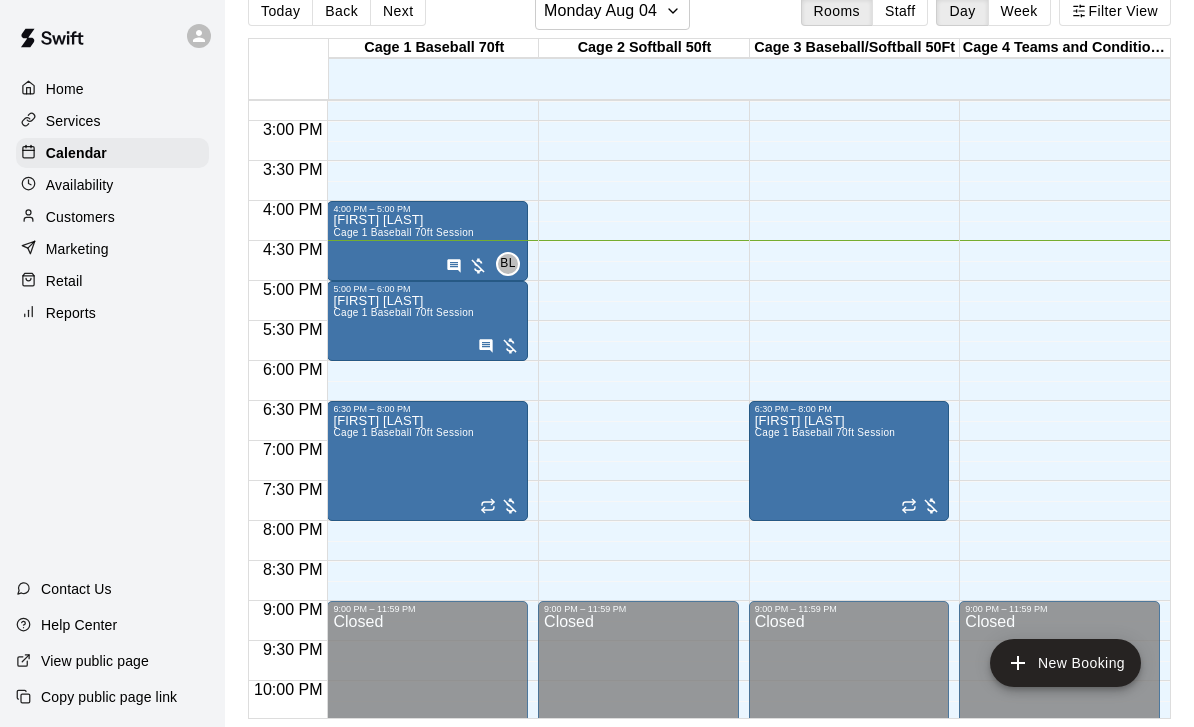 click on "Felix Lora Cage 1 Baseball 70ft Session" at bounding box center (403, 657) 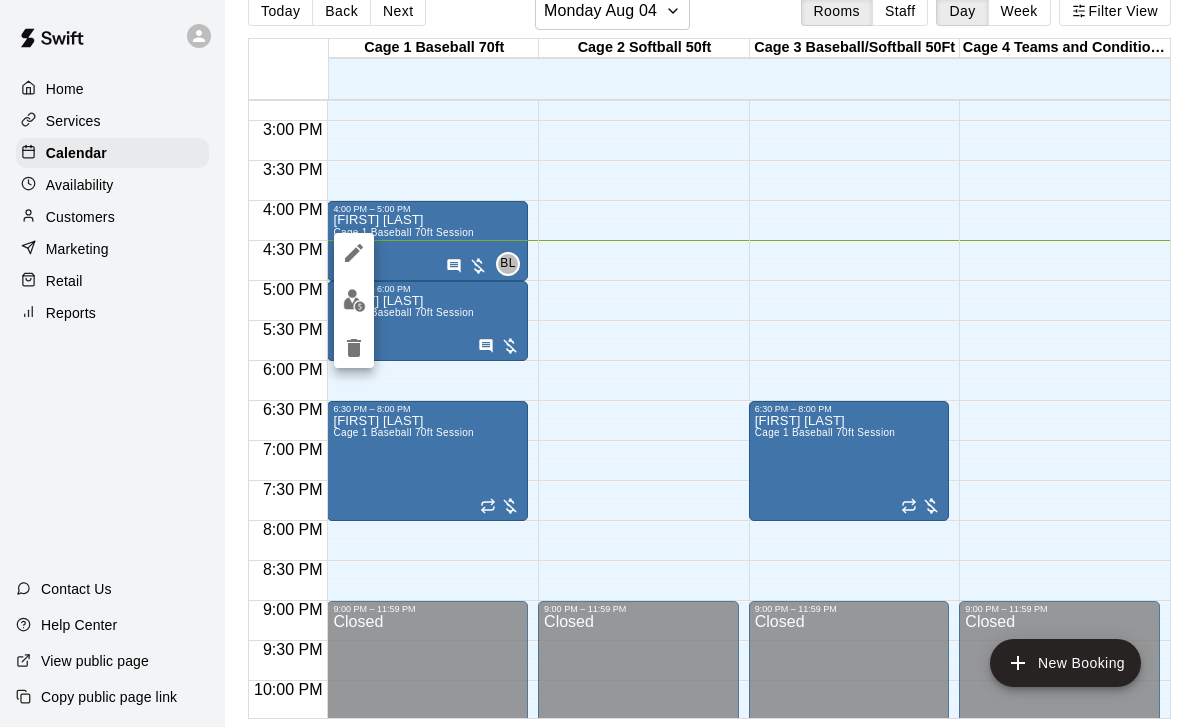 click 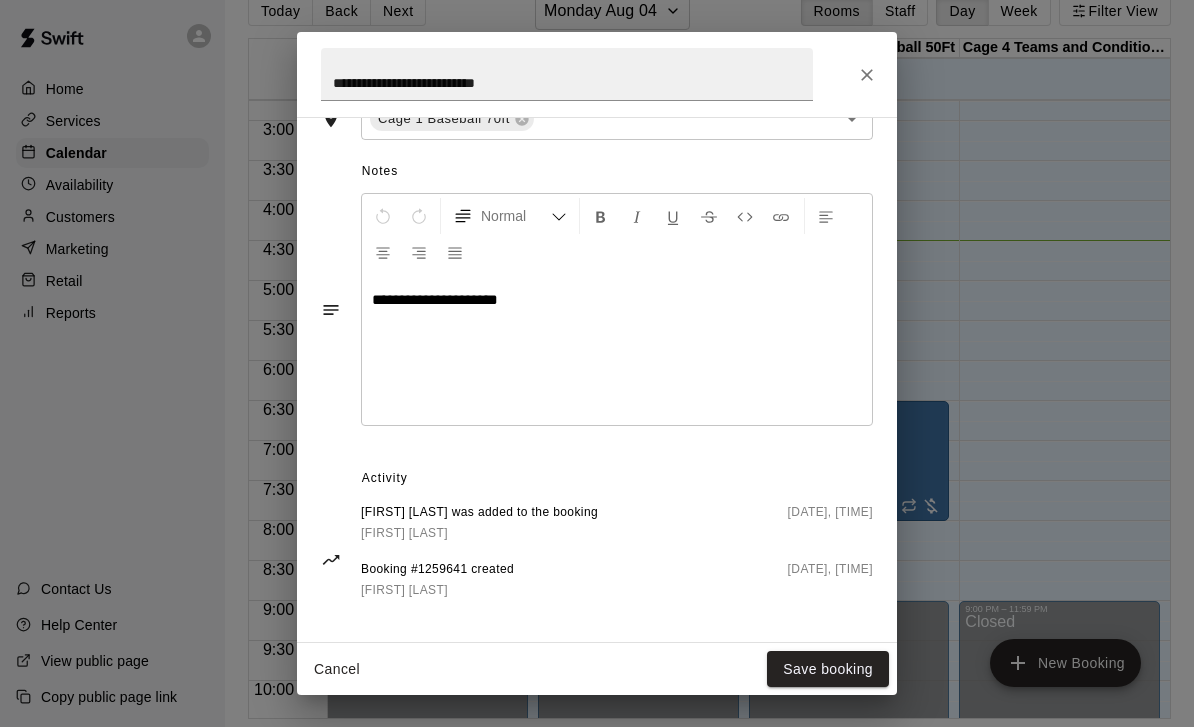 scroll, scrollTop: 532, scrollLeft: 0, axis: vertical 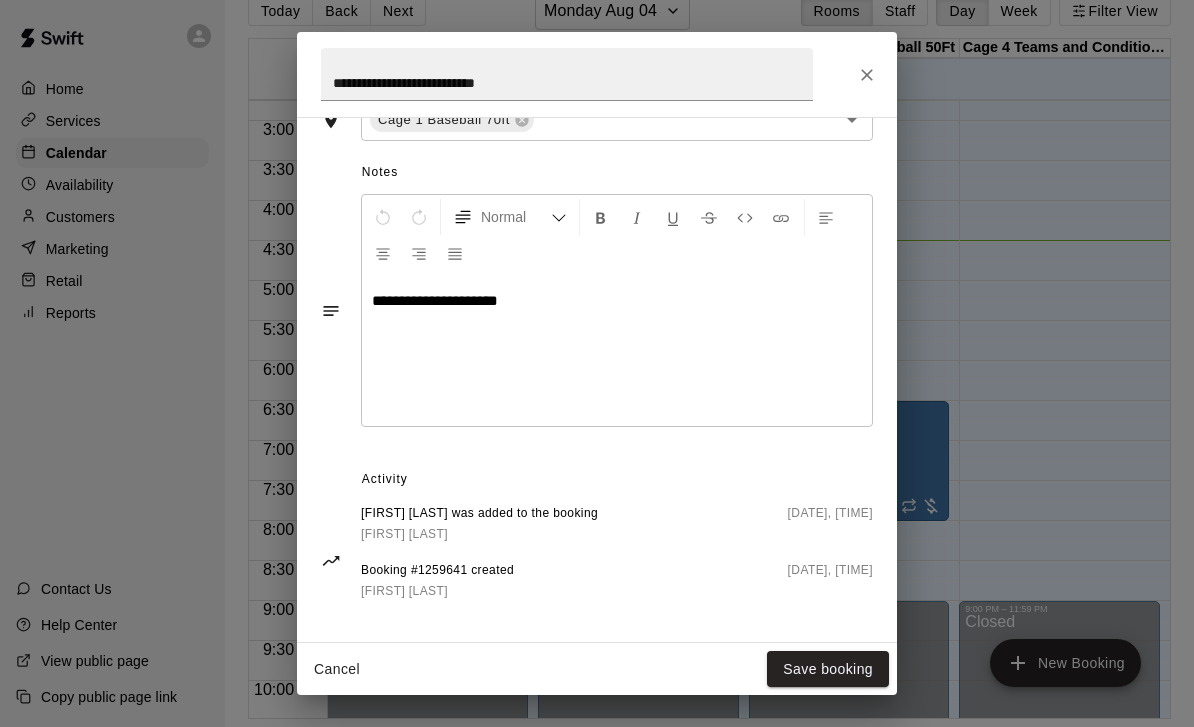 click 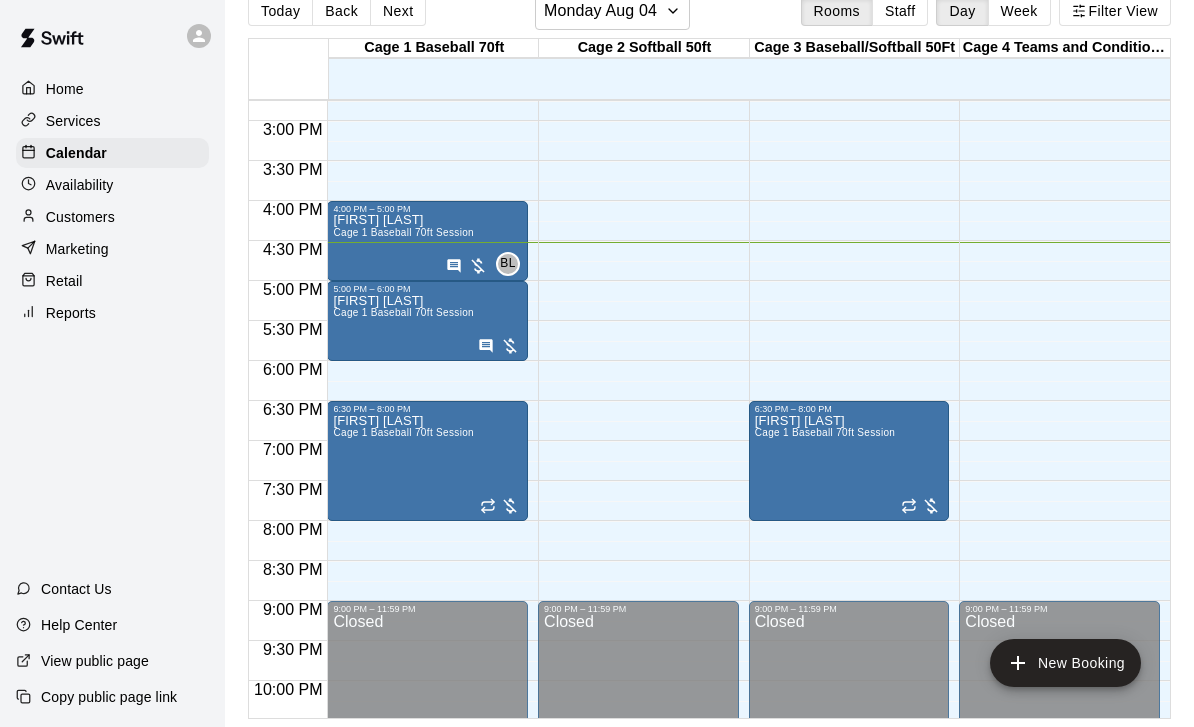 scroll, scrollTop: 0, scrollLeft: 0, axis: both 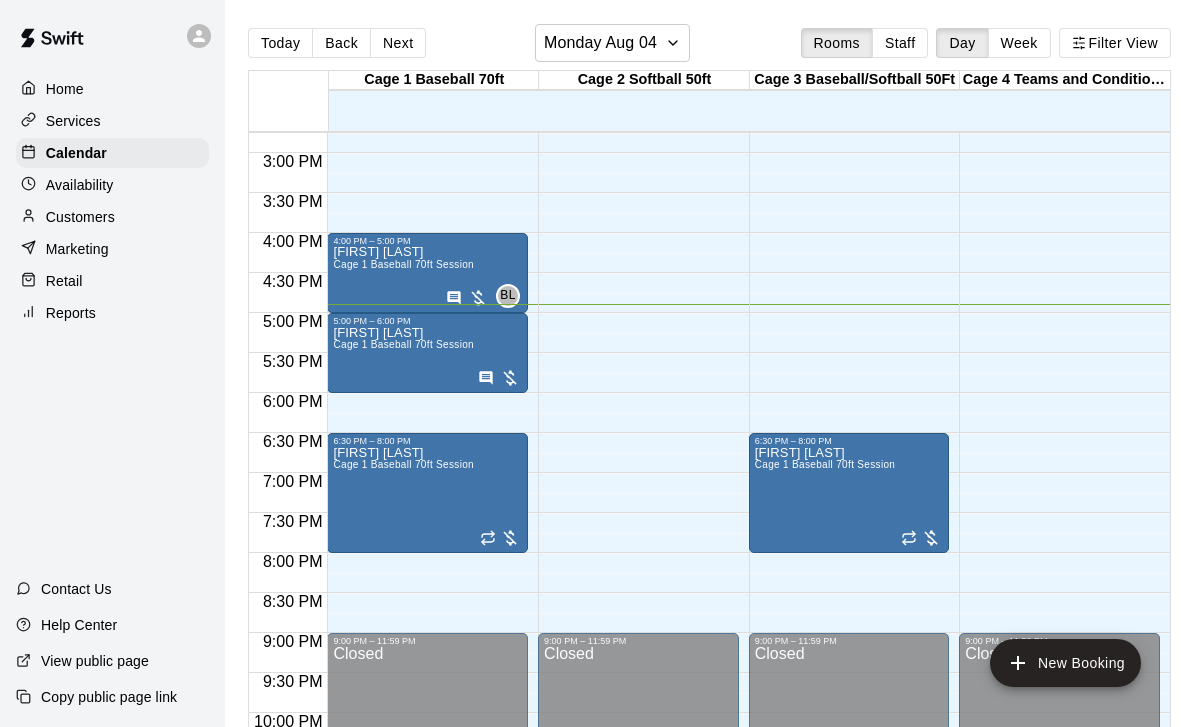 click on "[FIRST] [LAST] 1 Baseball 70ft Session" at bounding box center (403, 689) 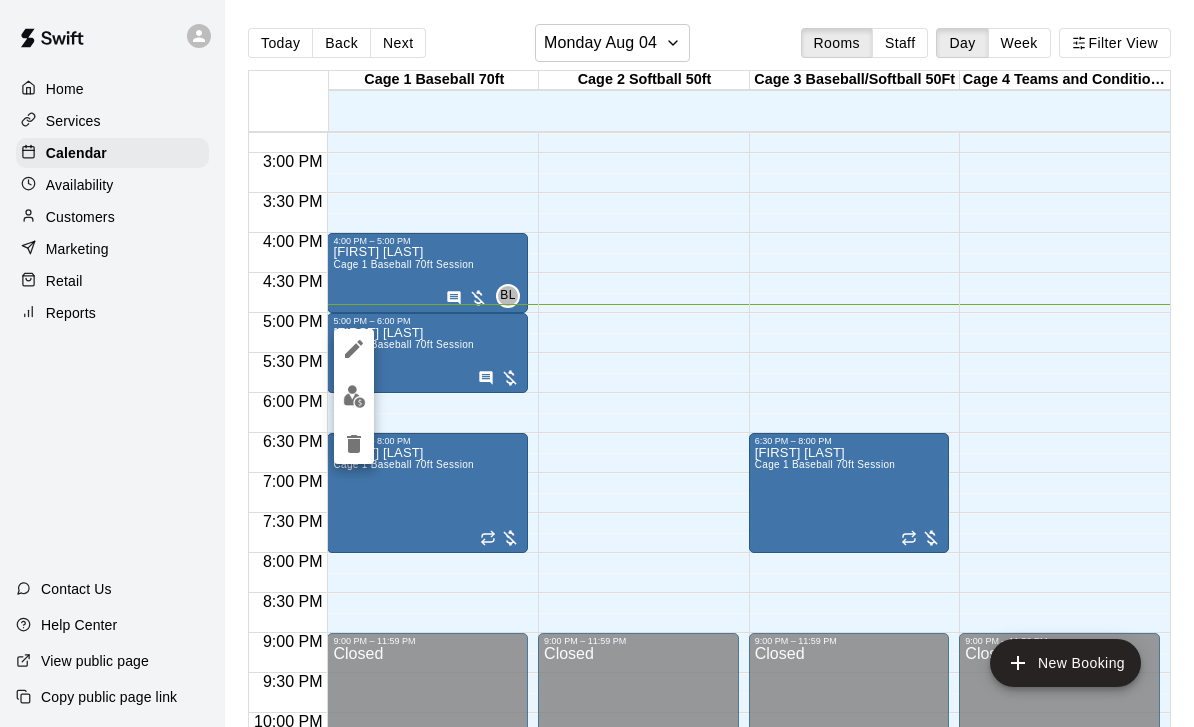 click 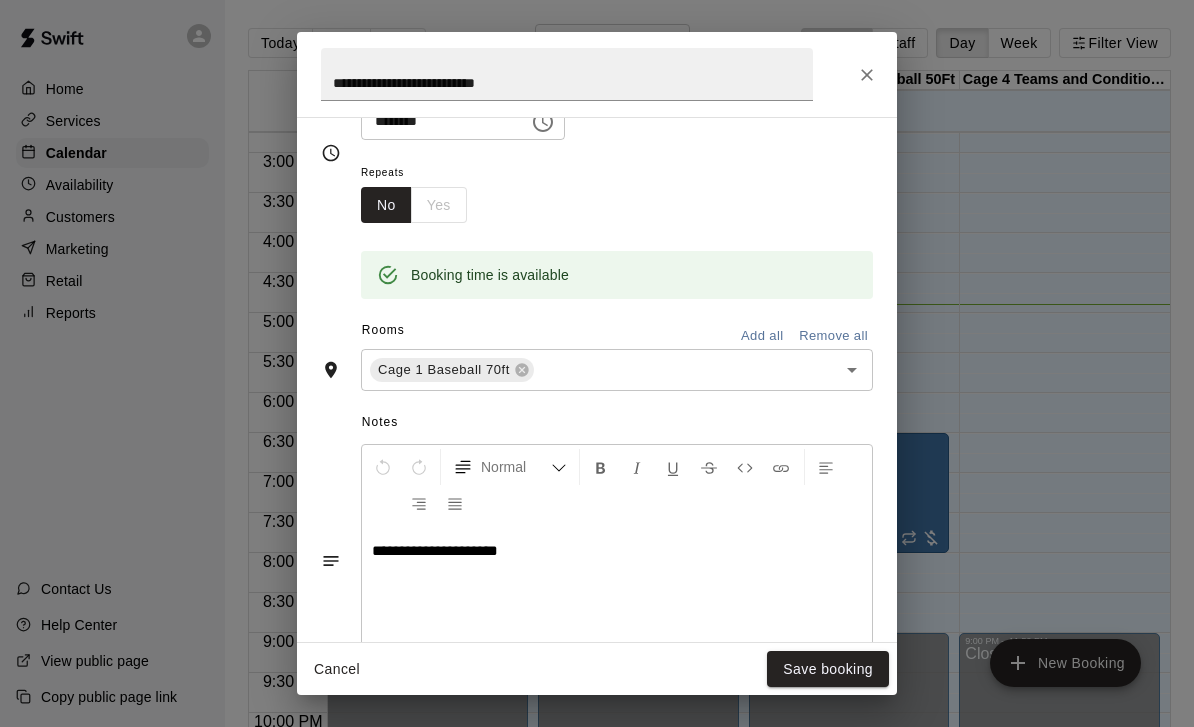 scroll, scrollTop: 297, scrollLeft: 0, axis: vertical 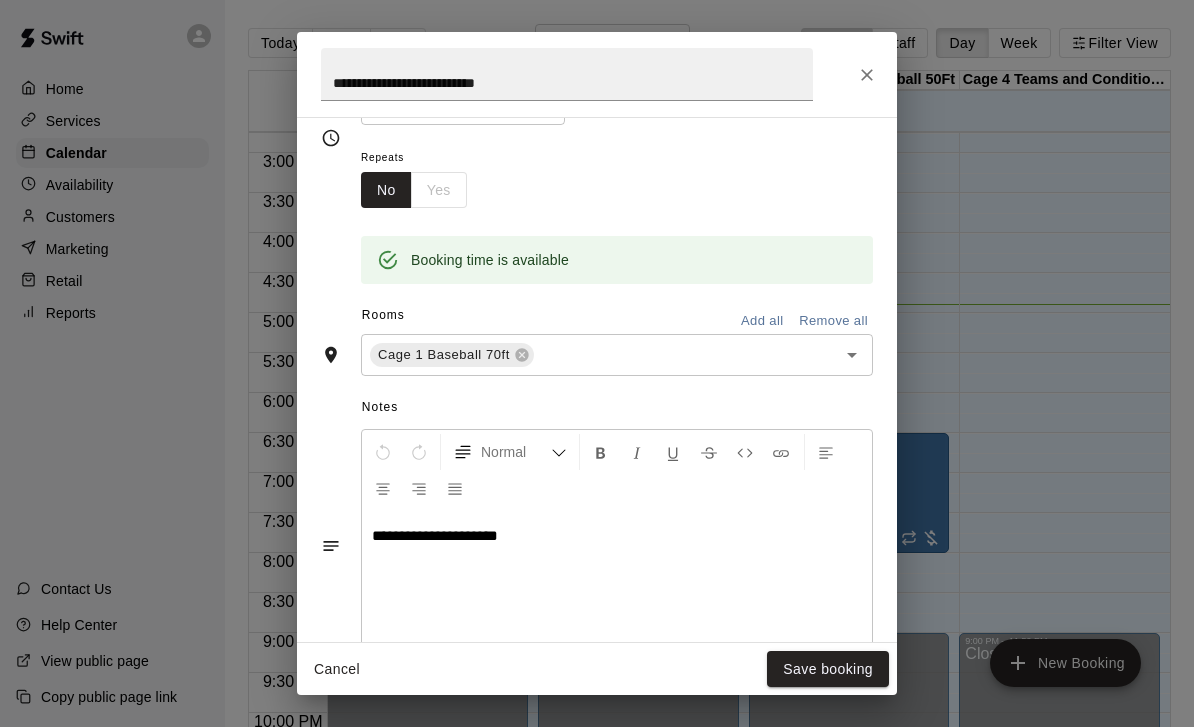 click 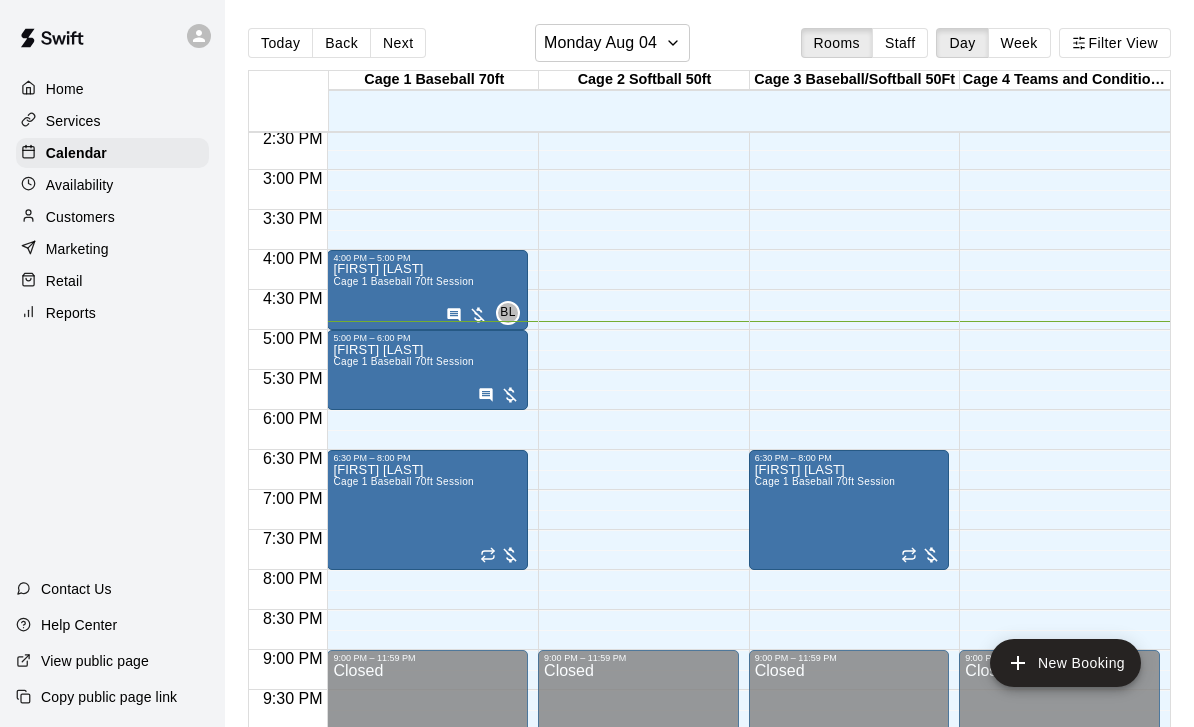 scroll, scrollTop: 1146, scrollLeft: 0, axis: vertical 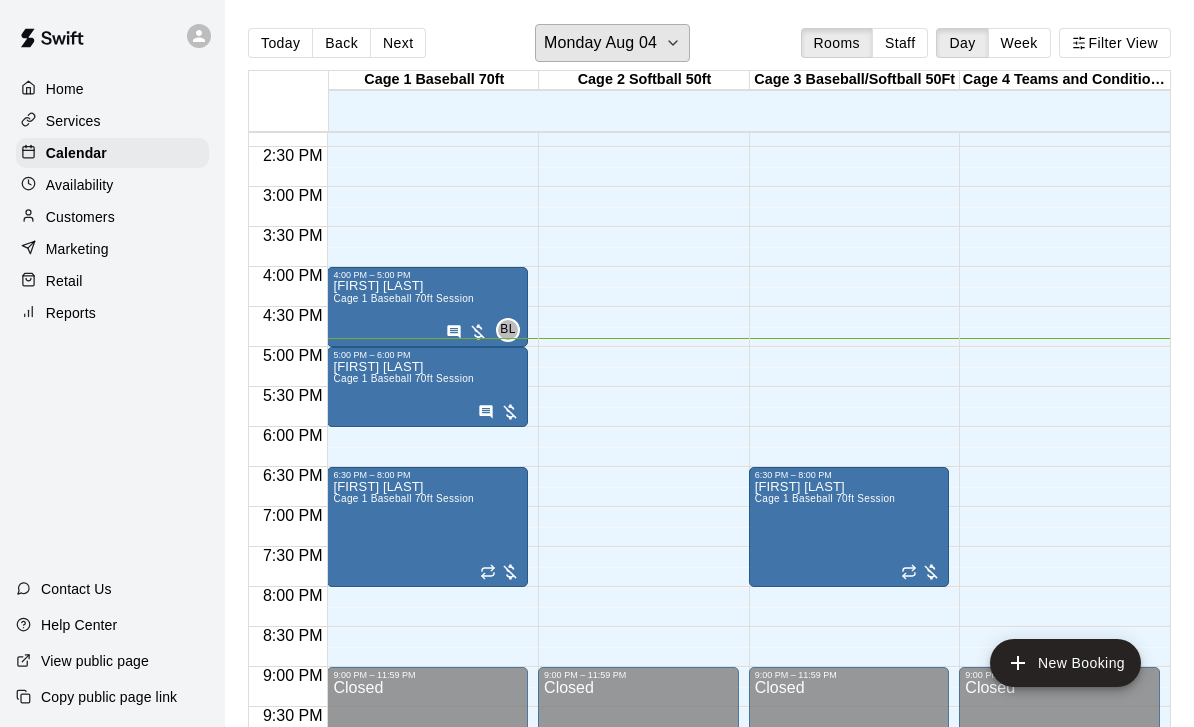 click 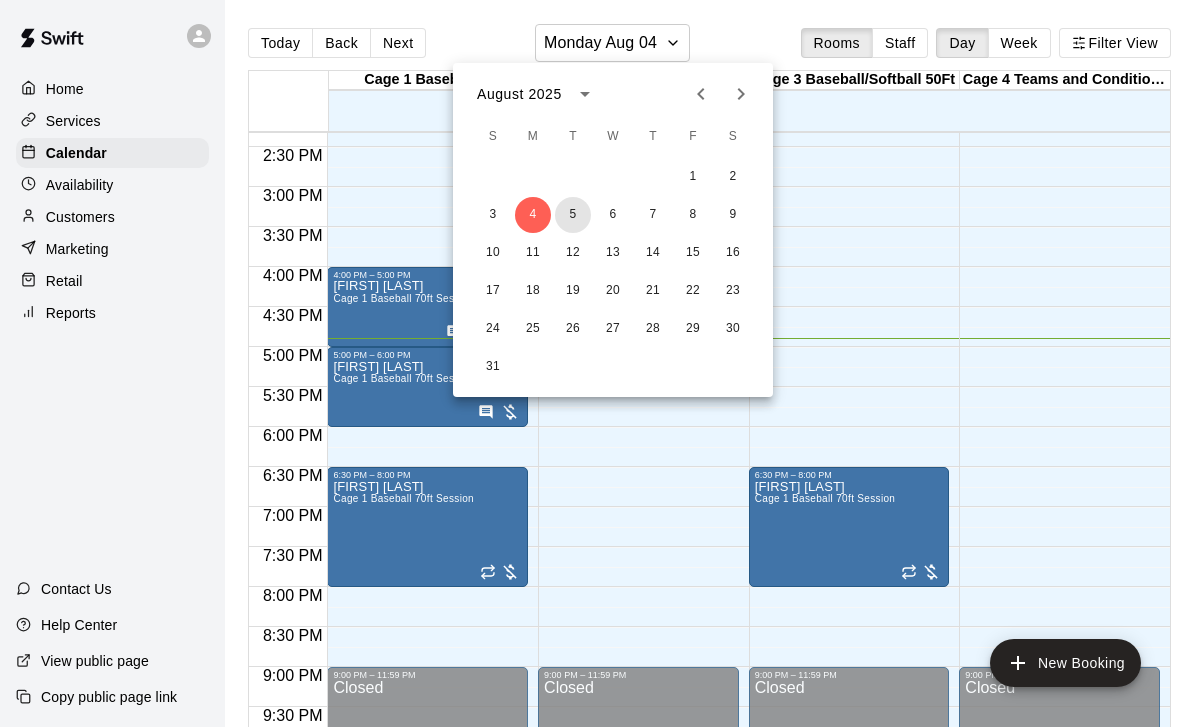 click on "5" at bounding box center [573, 215] 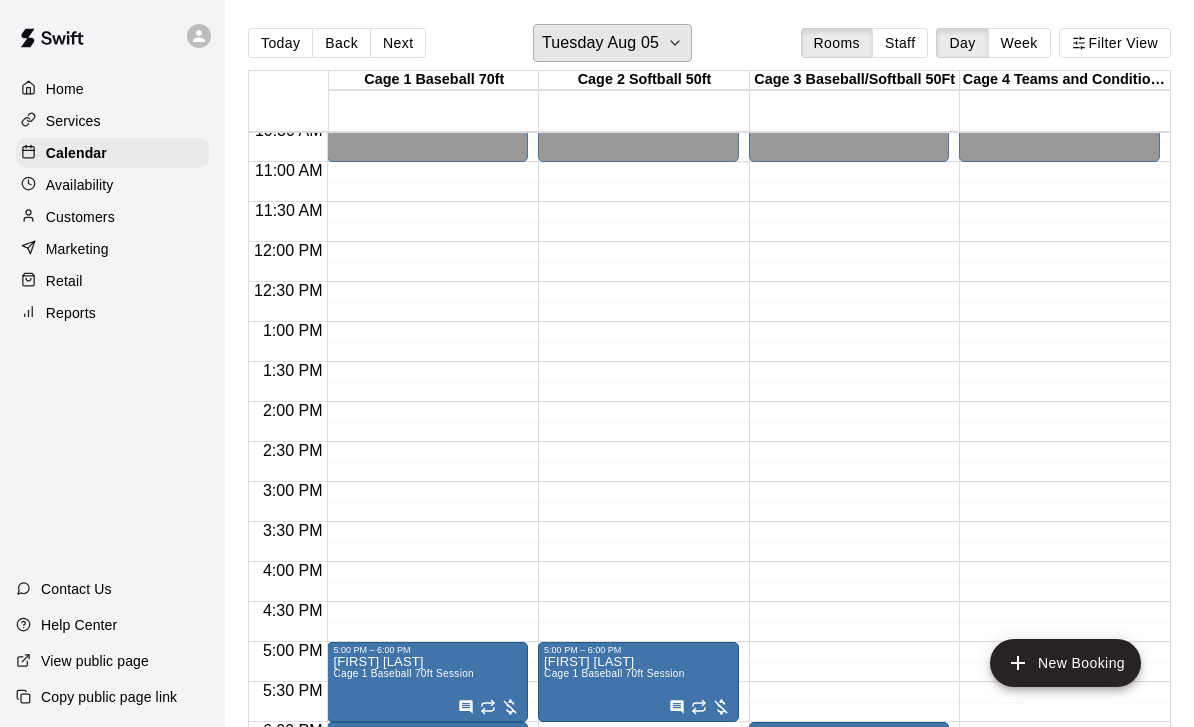 click 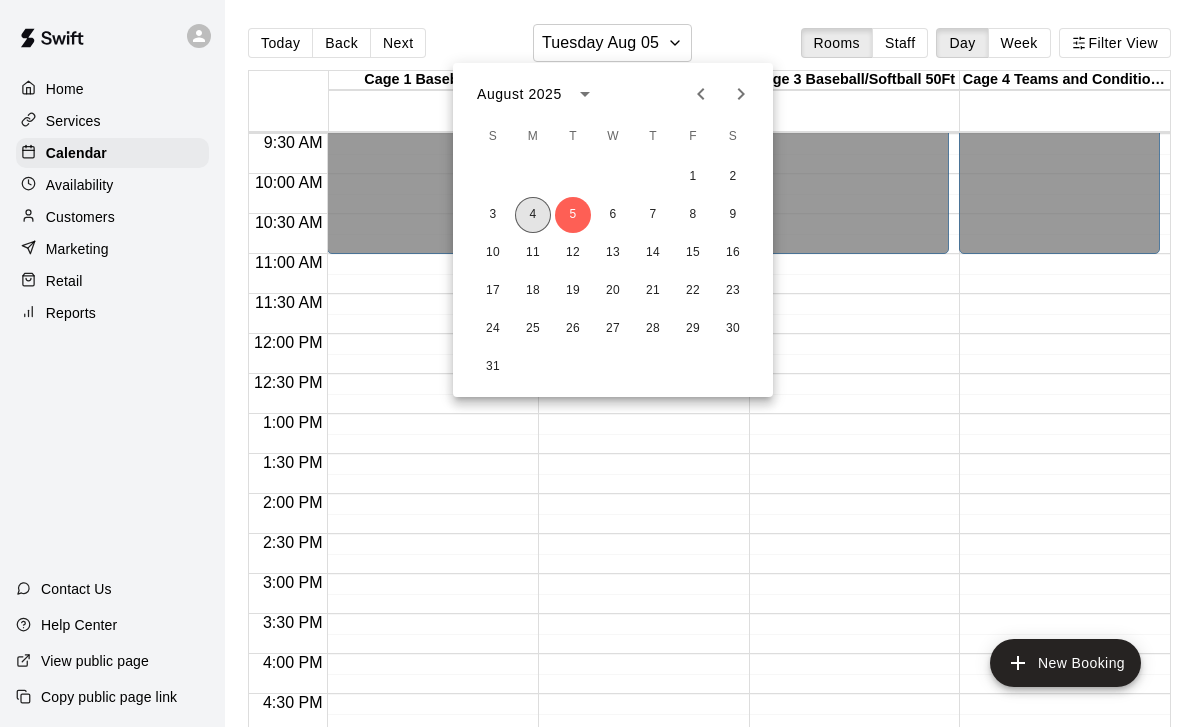 click on "4" at bounding box center (533, 215) 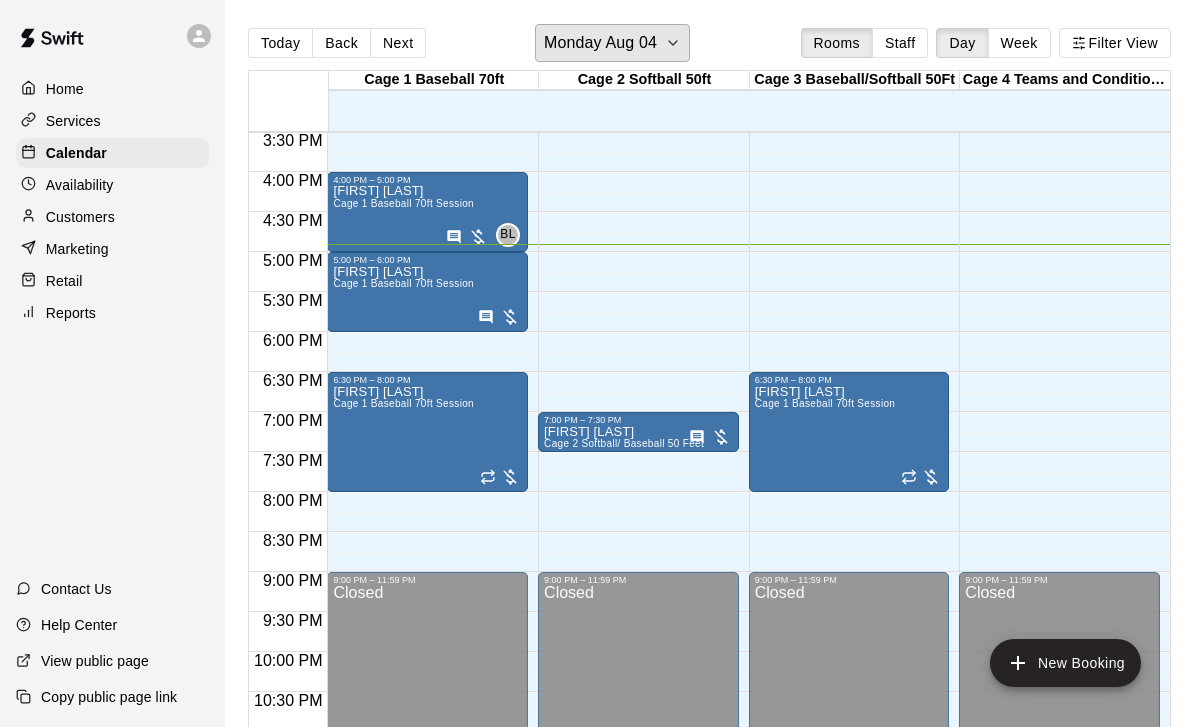 scroll, scrollTop: 1240, scrollLeft: 0, axis: vertical 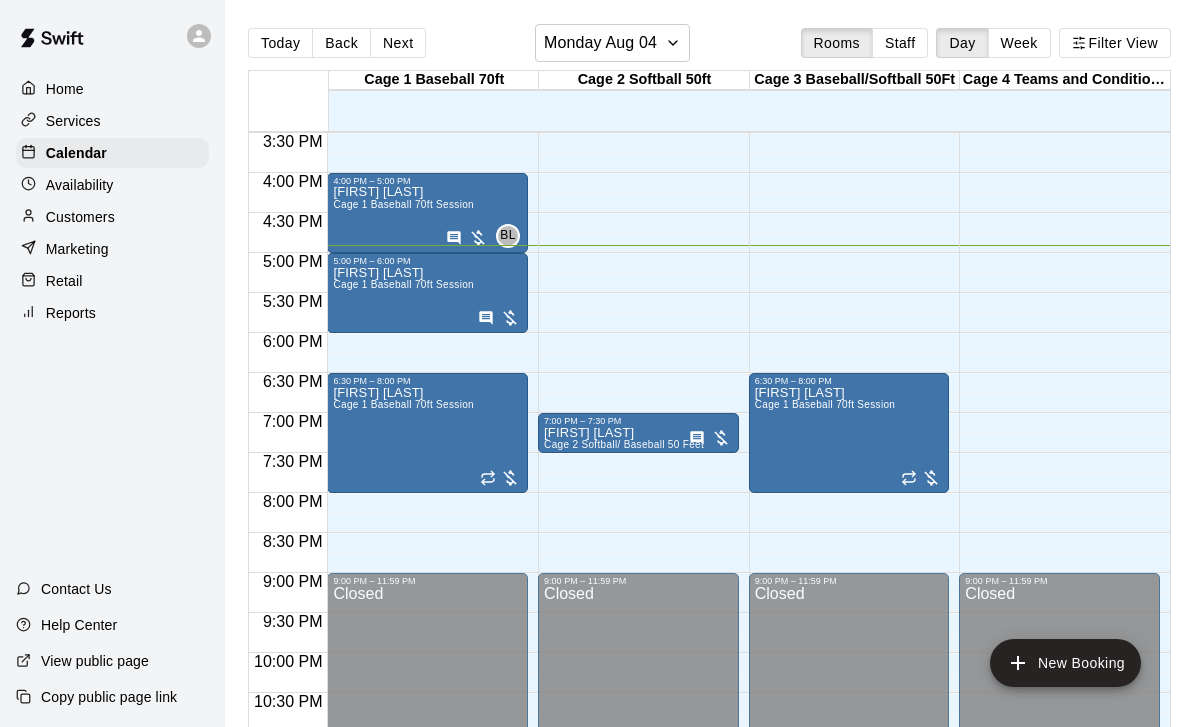 click on "[FIRST] [LAST] 2 Softball/ Baseball 50 Feet" at bounding box center [624, 789] 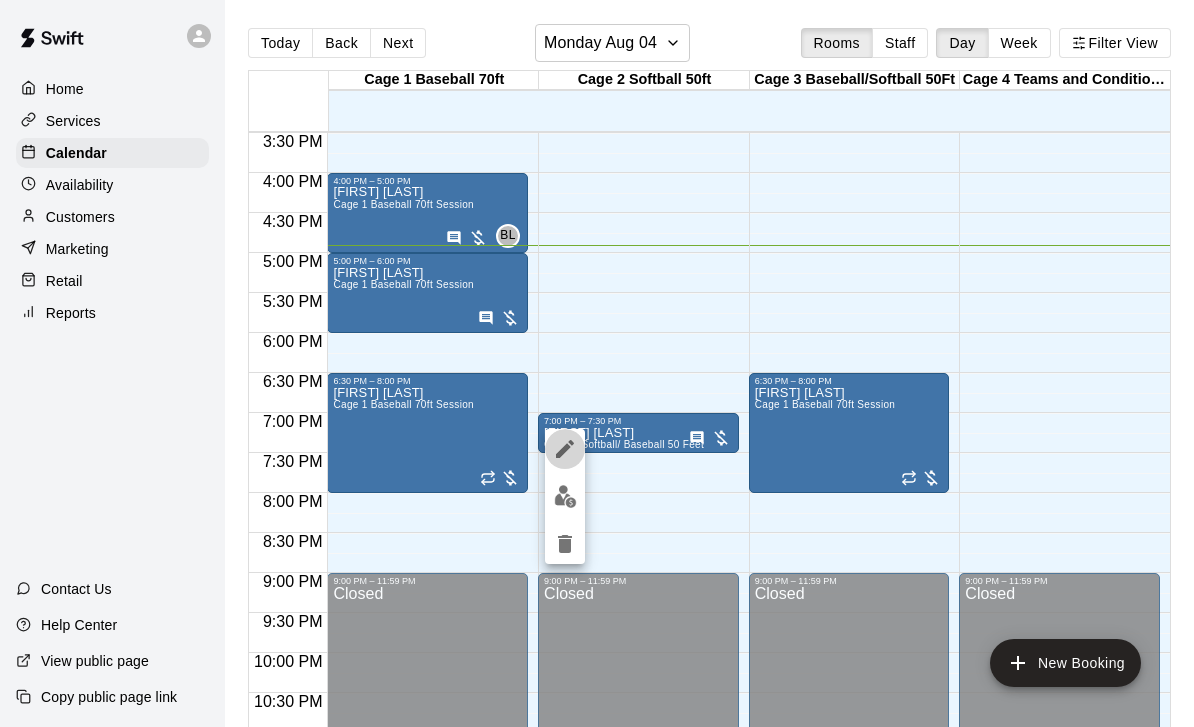 click 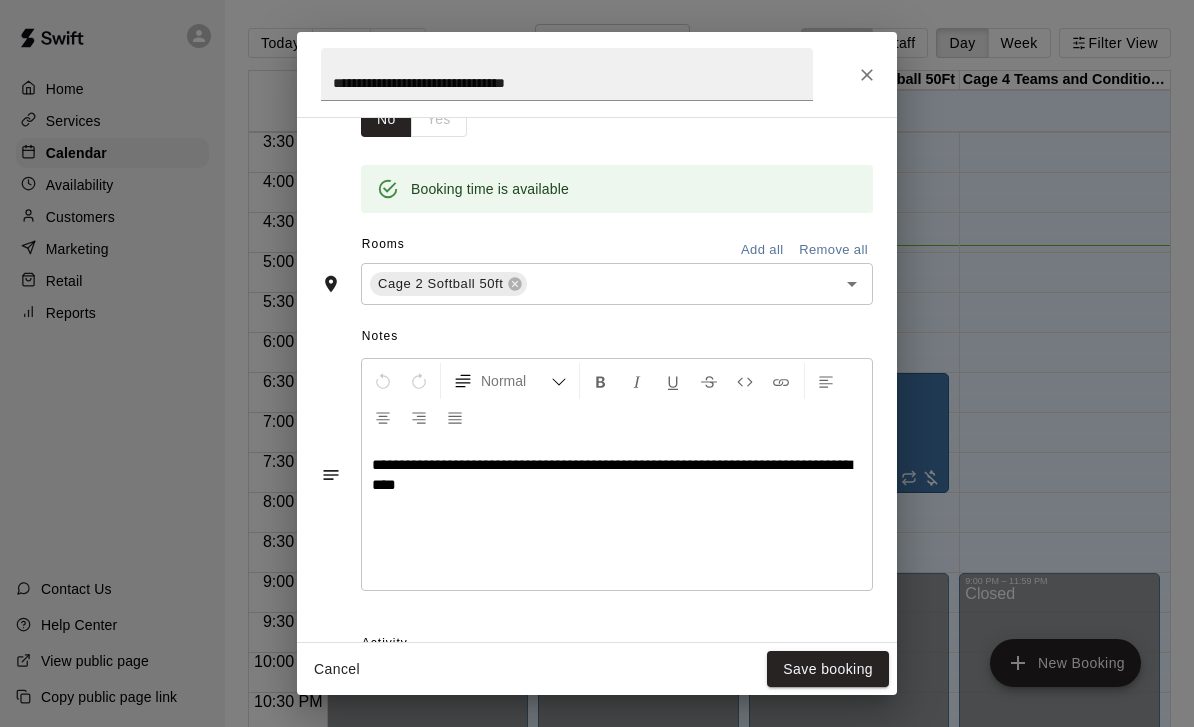scroll, scrollTop: 370, scrollLeft: 0, axis: vertical 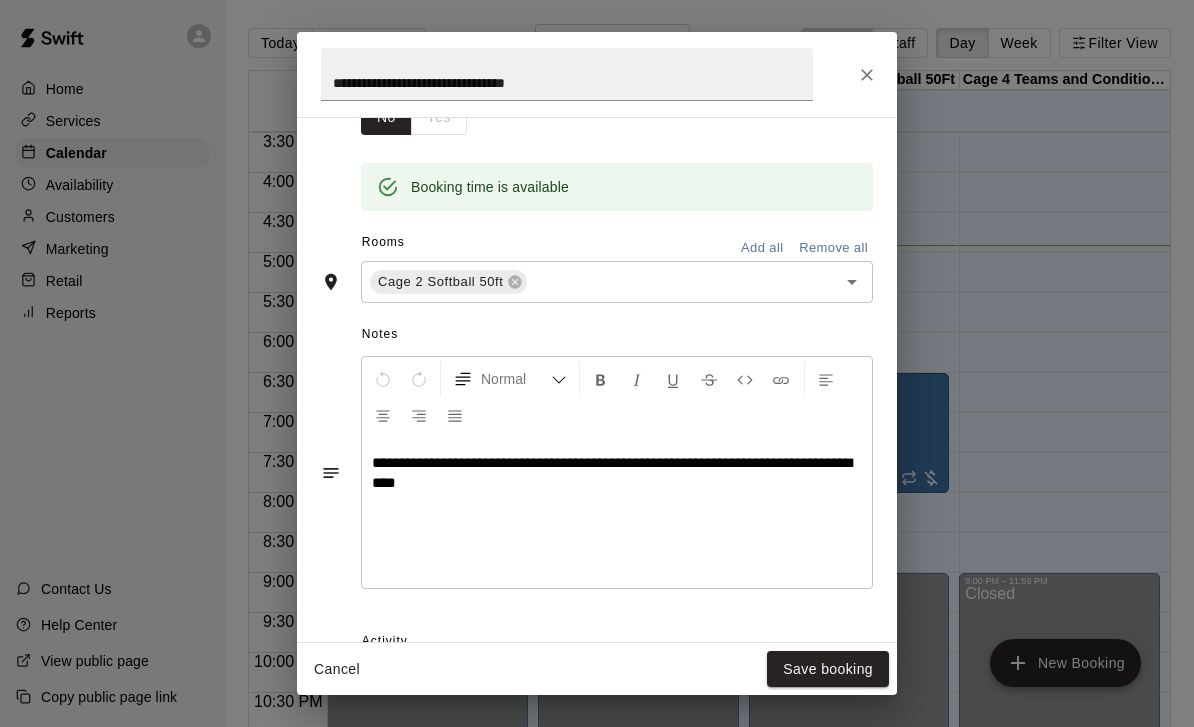 click 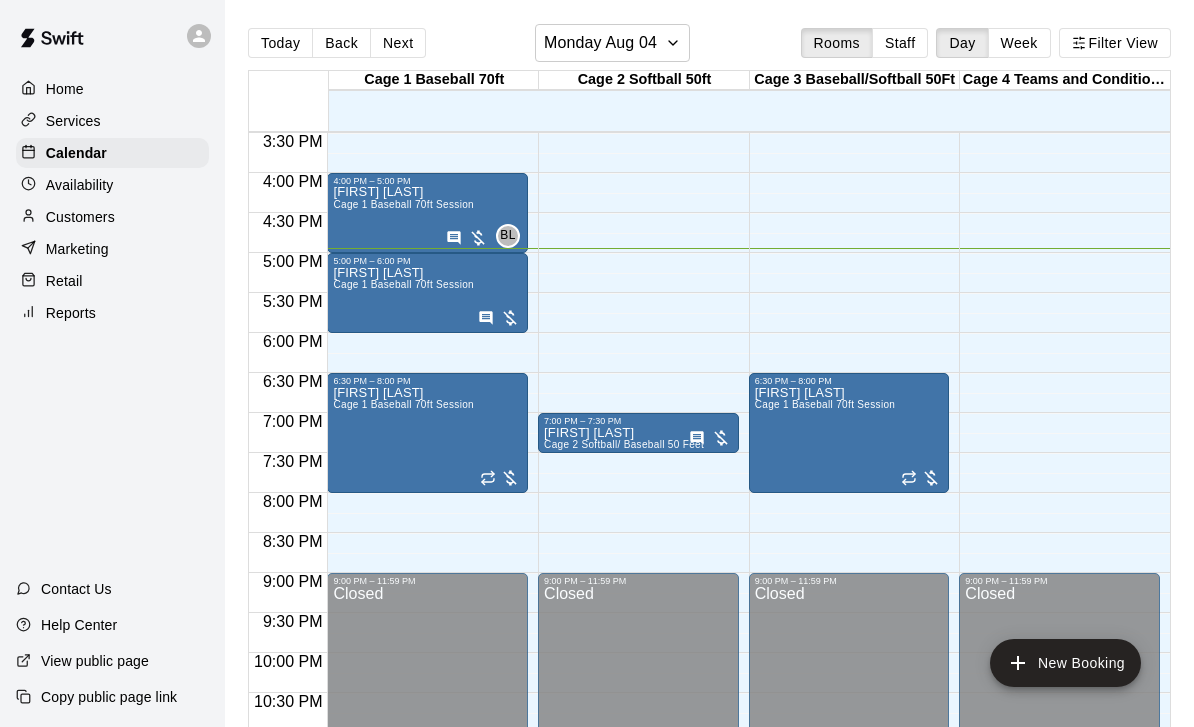 click on "7:00 PM – 7:30 PM" at bounding box center (638, 421) 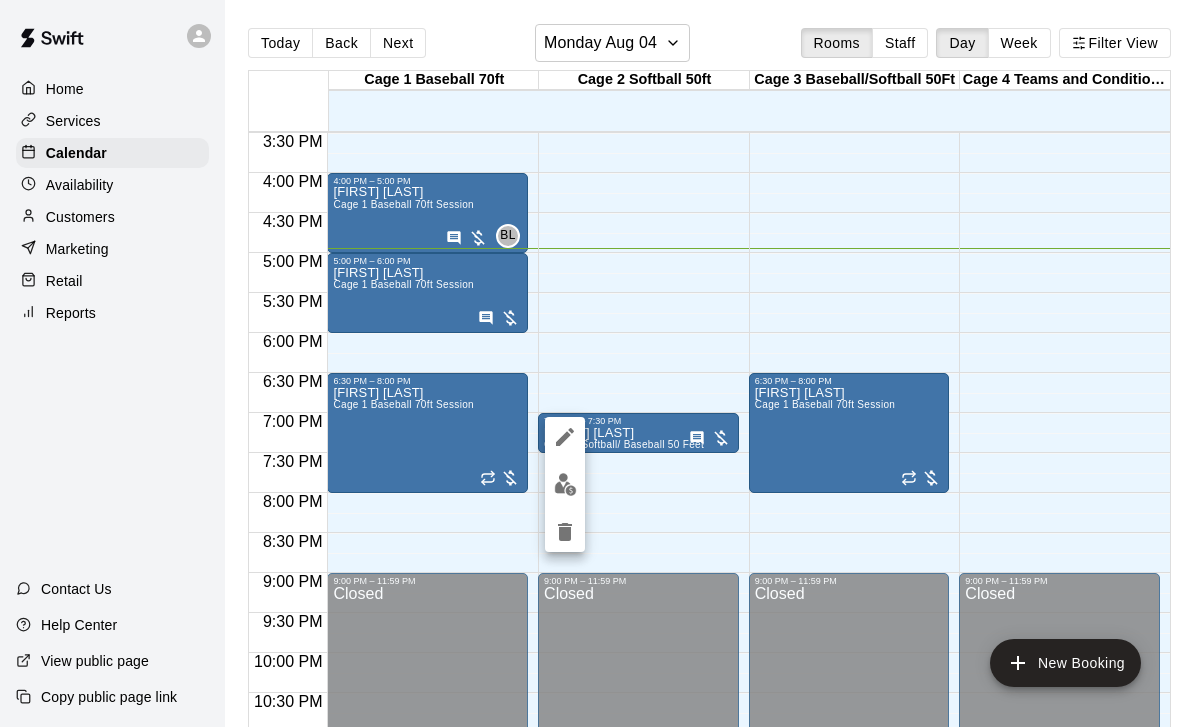 click 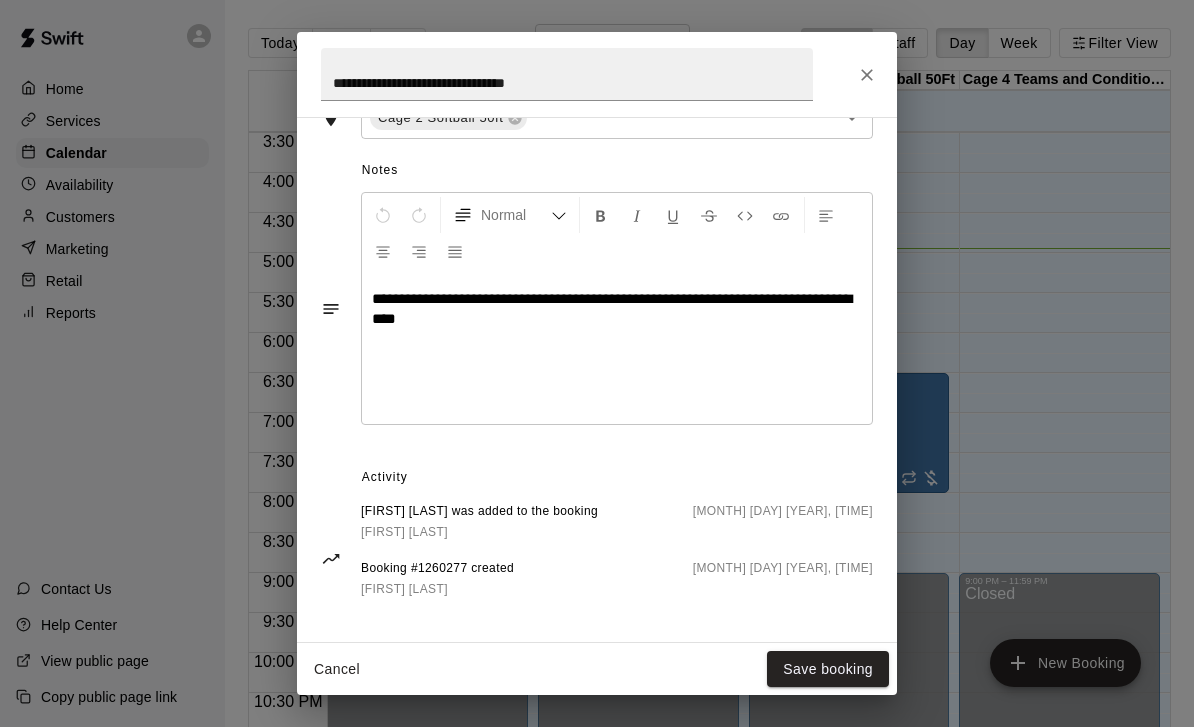 scroll, scrollTop: 532, scrollLeft: 0, axis: vertical 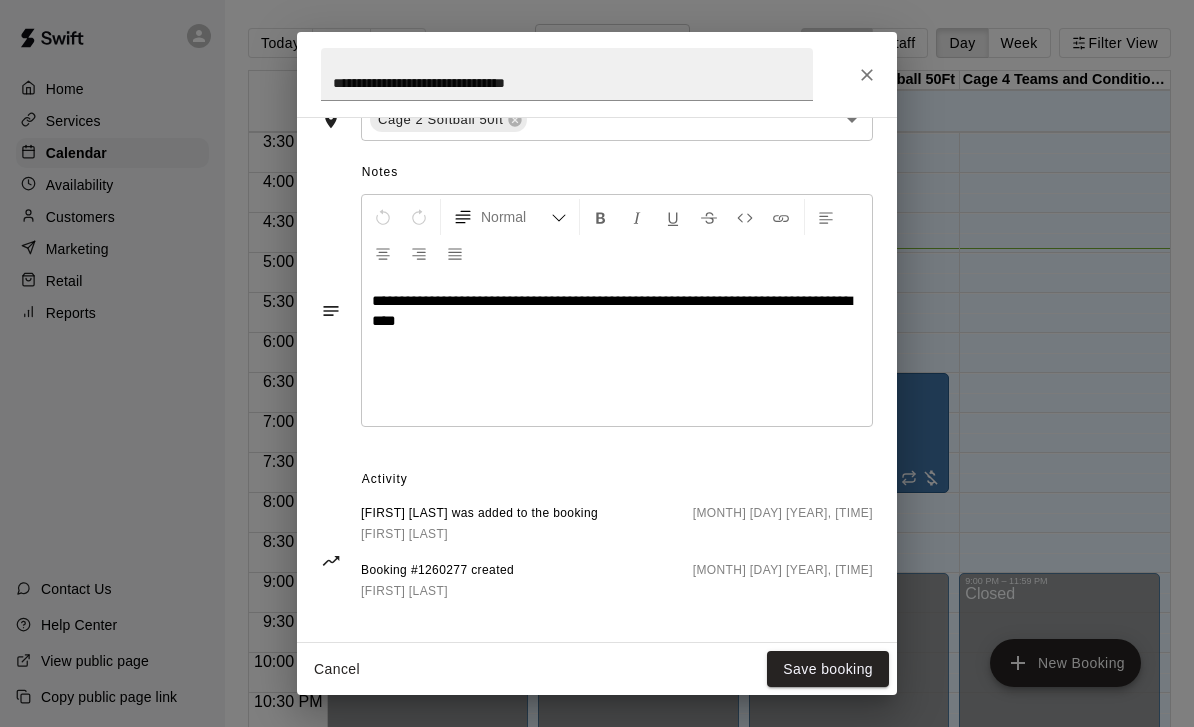 click at bounding box center (867, 75) 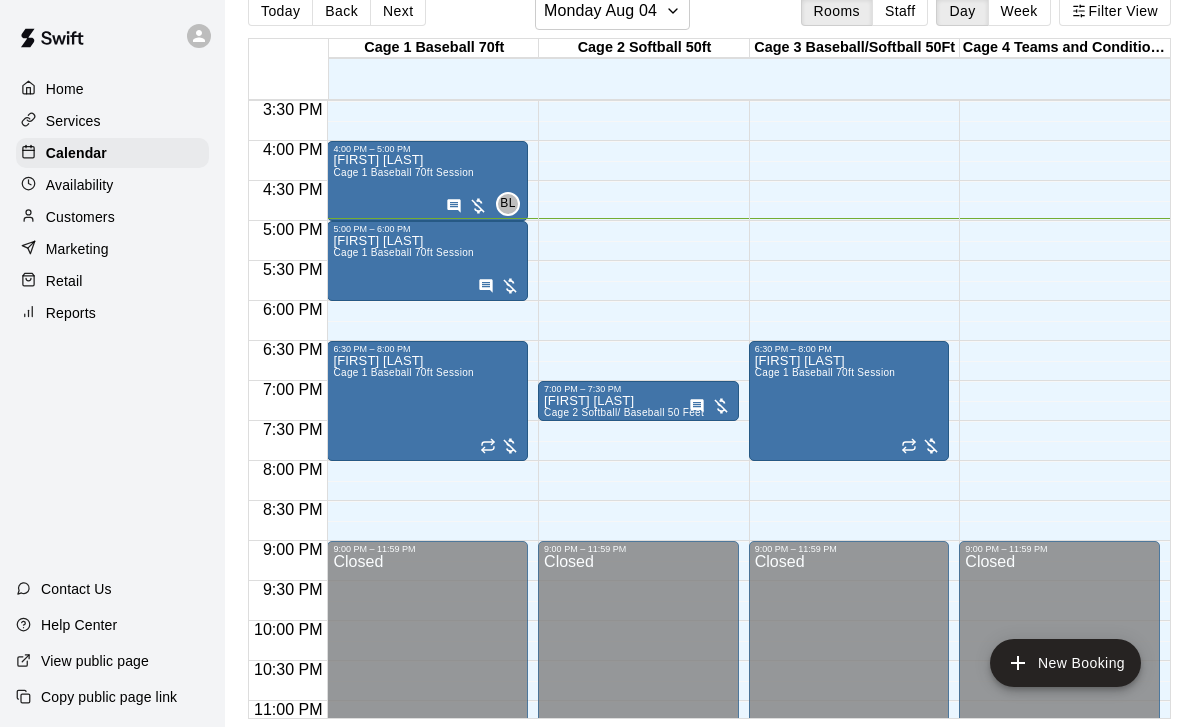 scroll, scrollTop: 0, scrollLeft: 0, axis: both 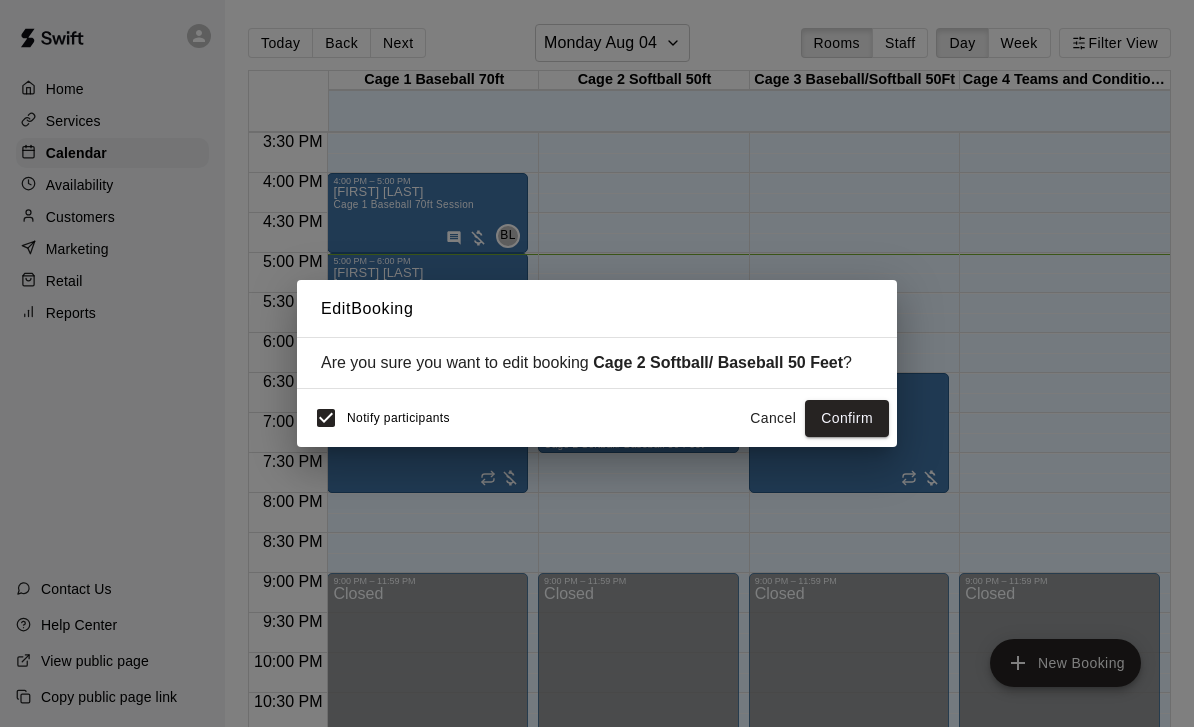 click on "Cancel" at bounding box center [773, 418] 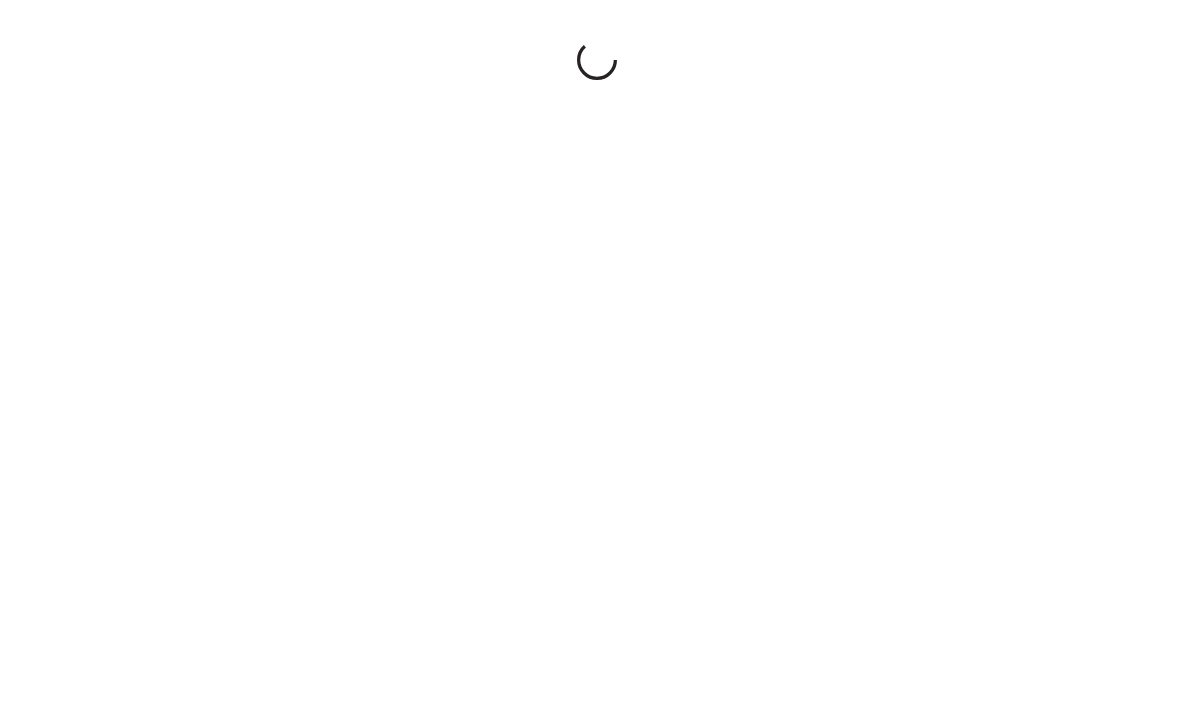 scroll, scrollTop: 0, scrollLeft: 0, axis: both 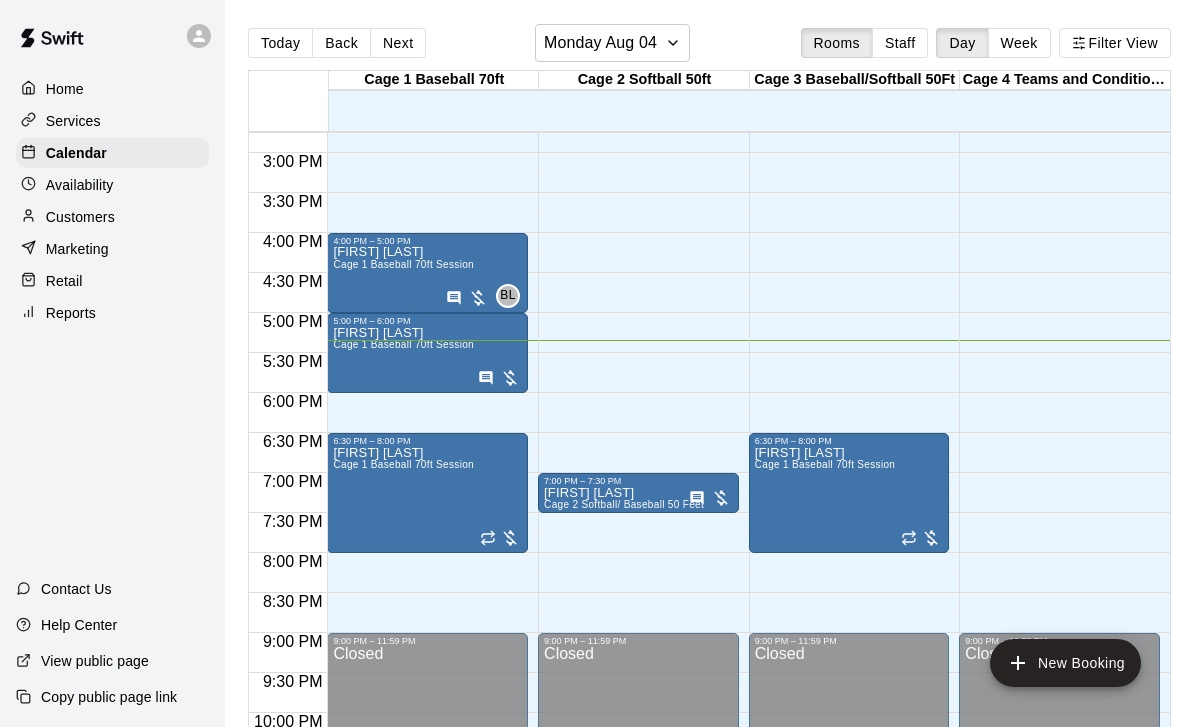 click on "Staff" at bounding box center [900, 43] 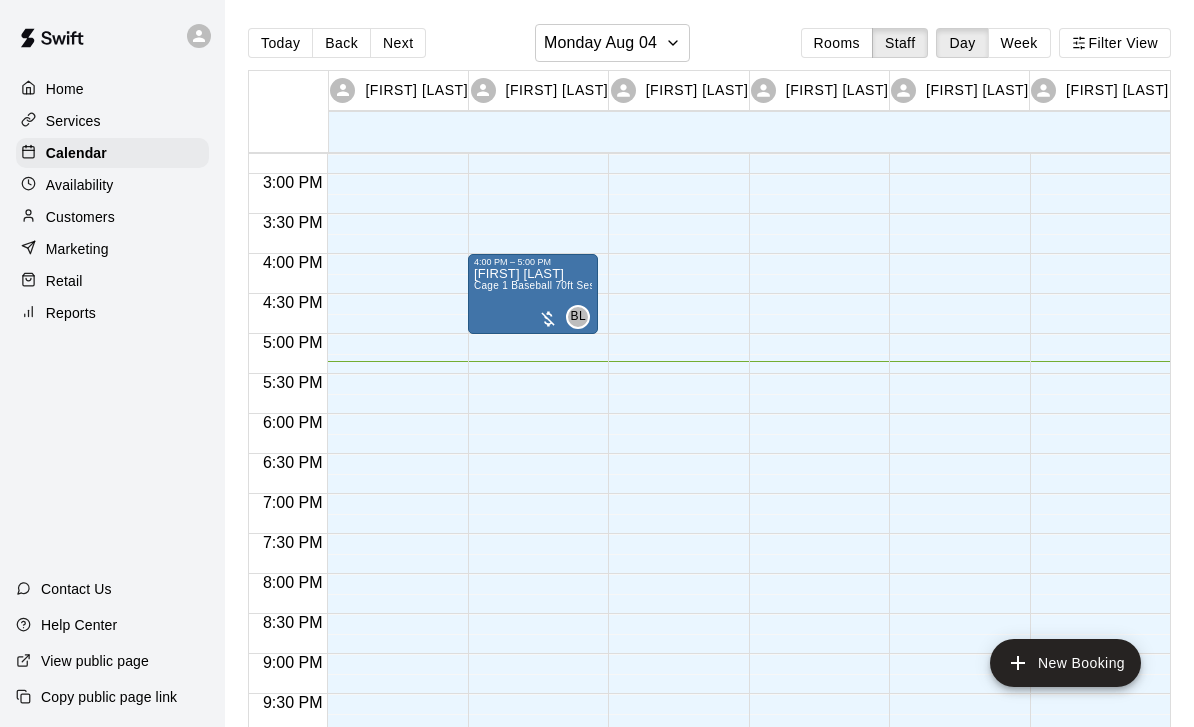 click on "Rooms" at bounding box center (837, 43) 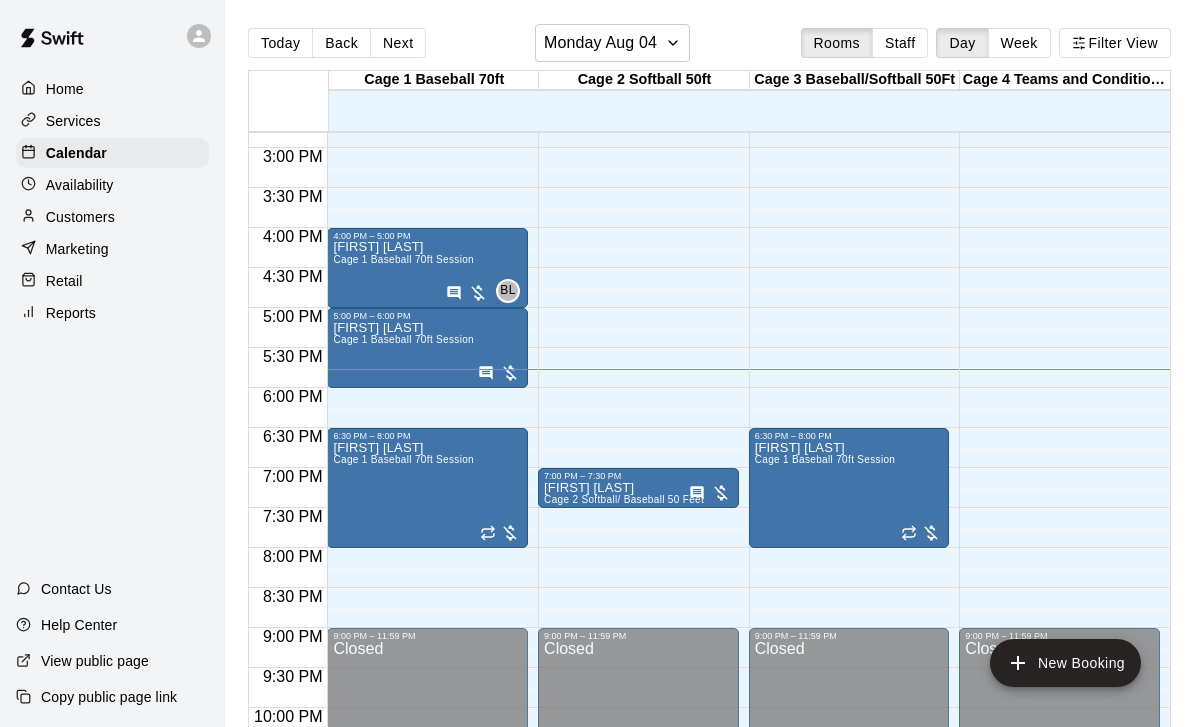 scroll, scrollTop: 1188, scrollLeft: 0, axis: vertical 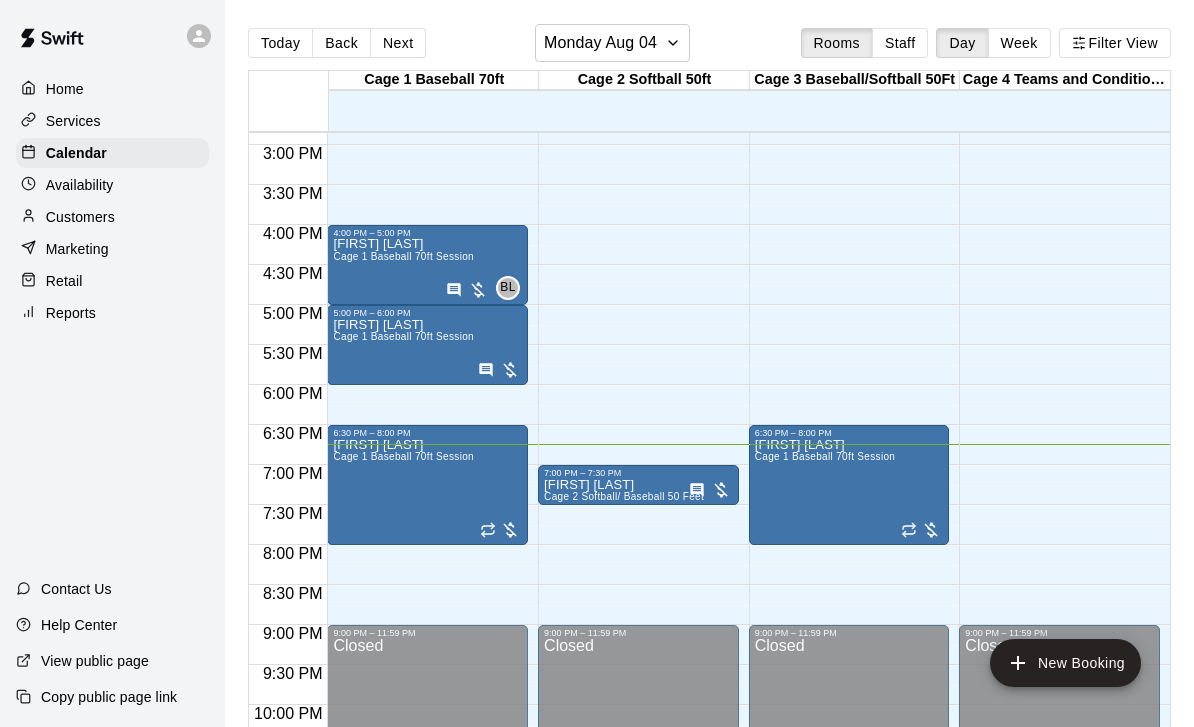 click on "[FIRST] [LAST] 2 Softball/ Baseball 50 Feet" at bounding box center [624, 841] 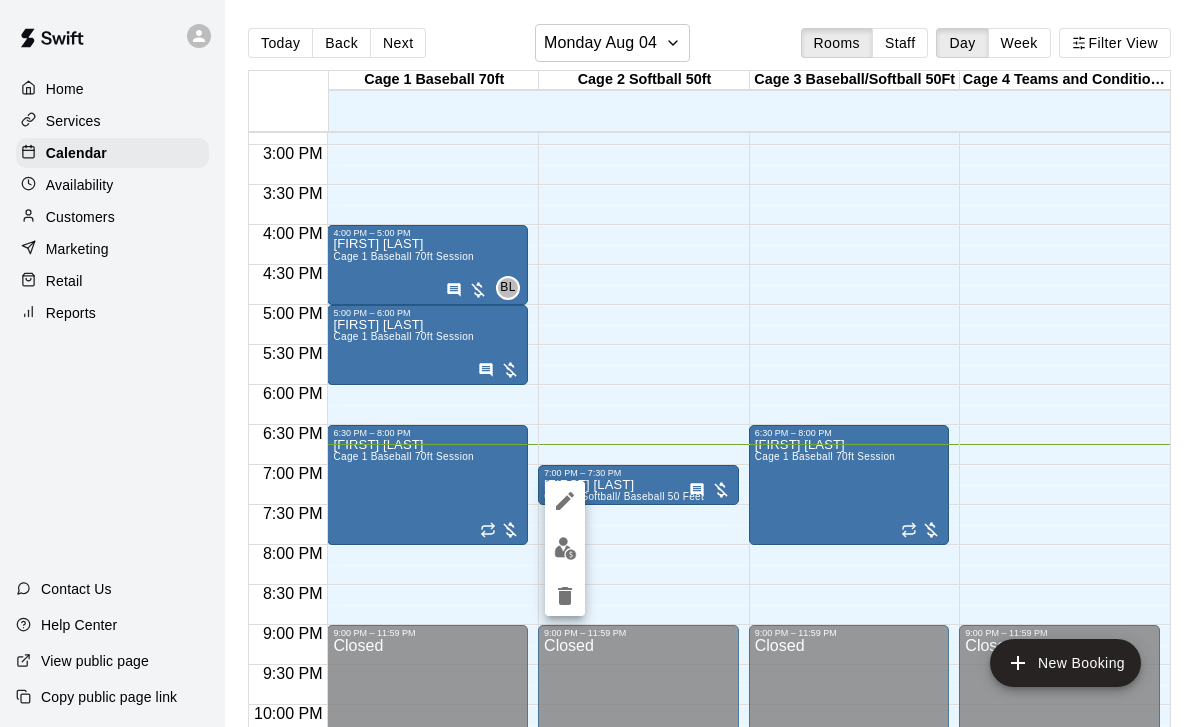 click 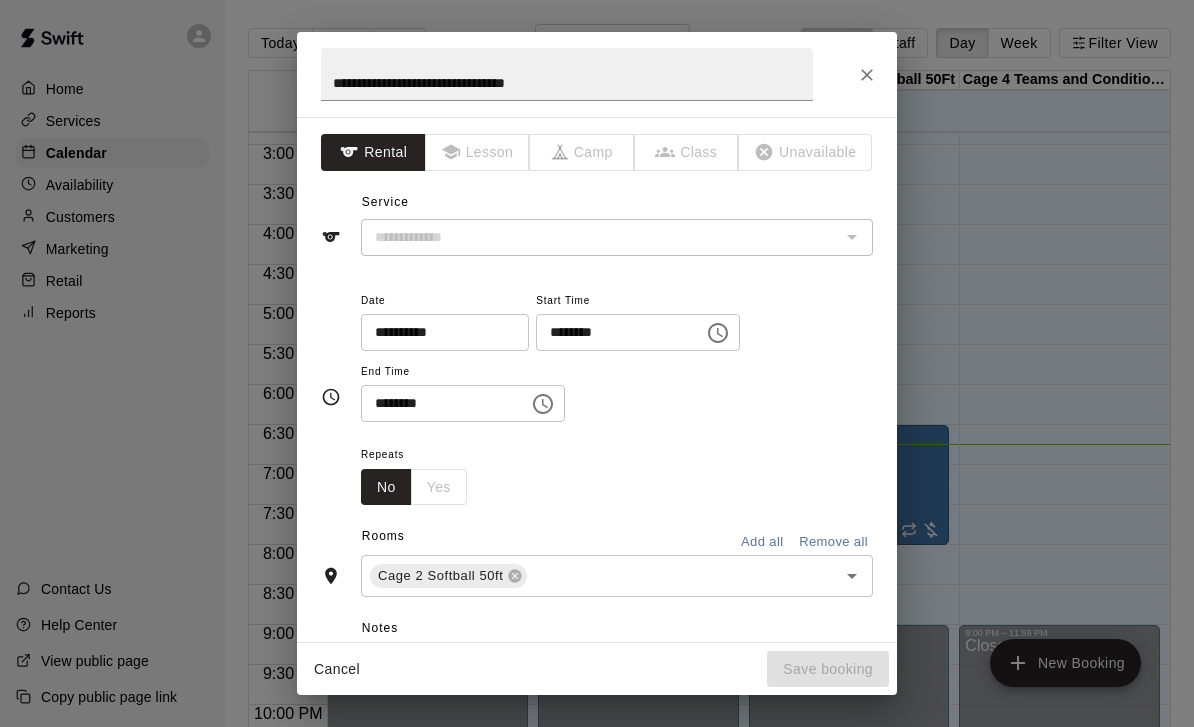 type on "**********" 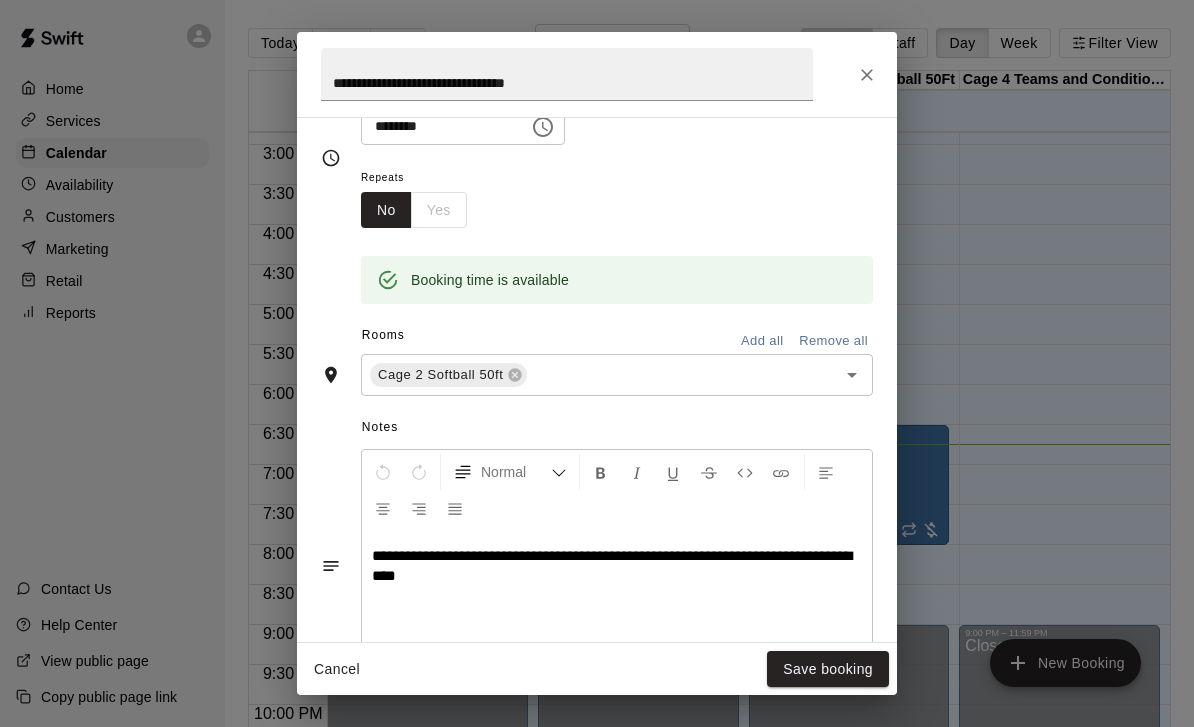scroll, scrollTop: 280, scrollLeft: 0, axis: vertical 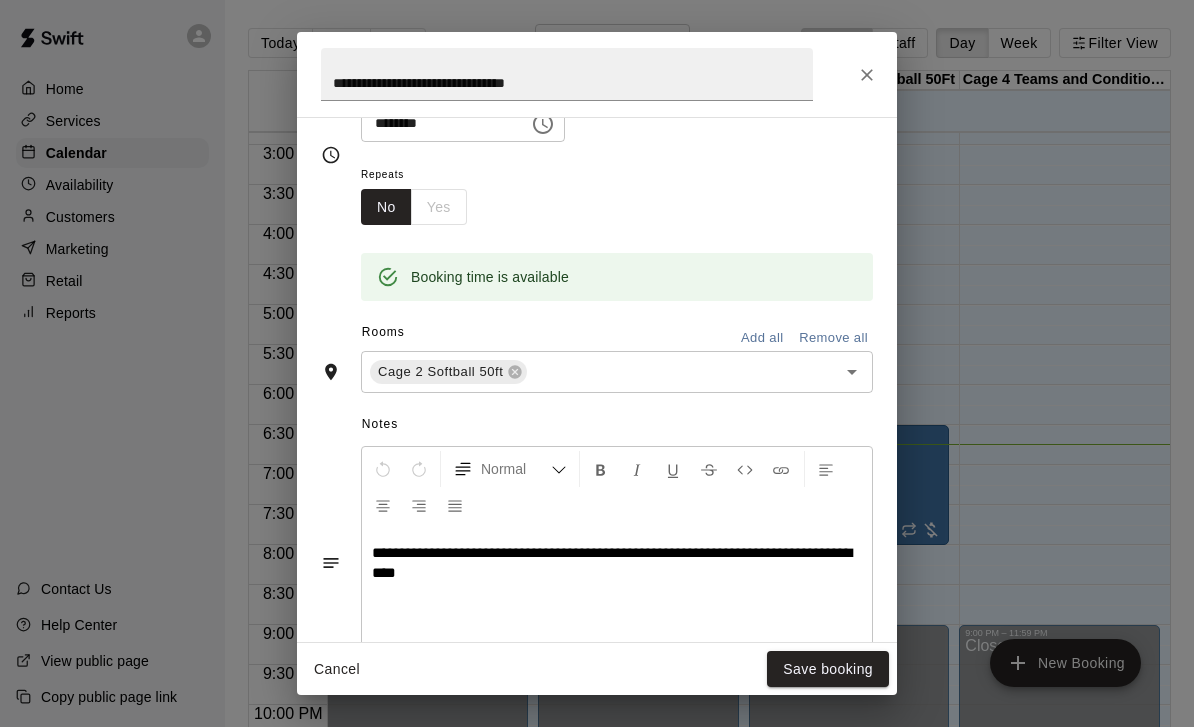 click 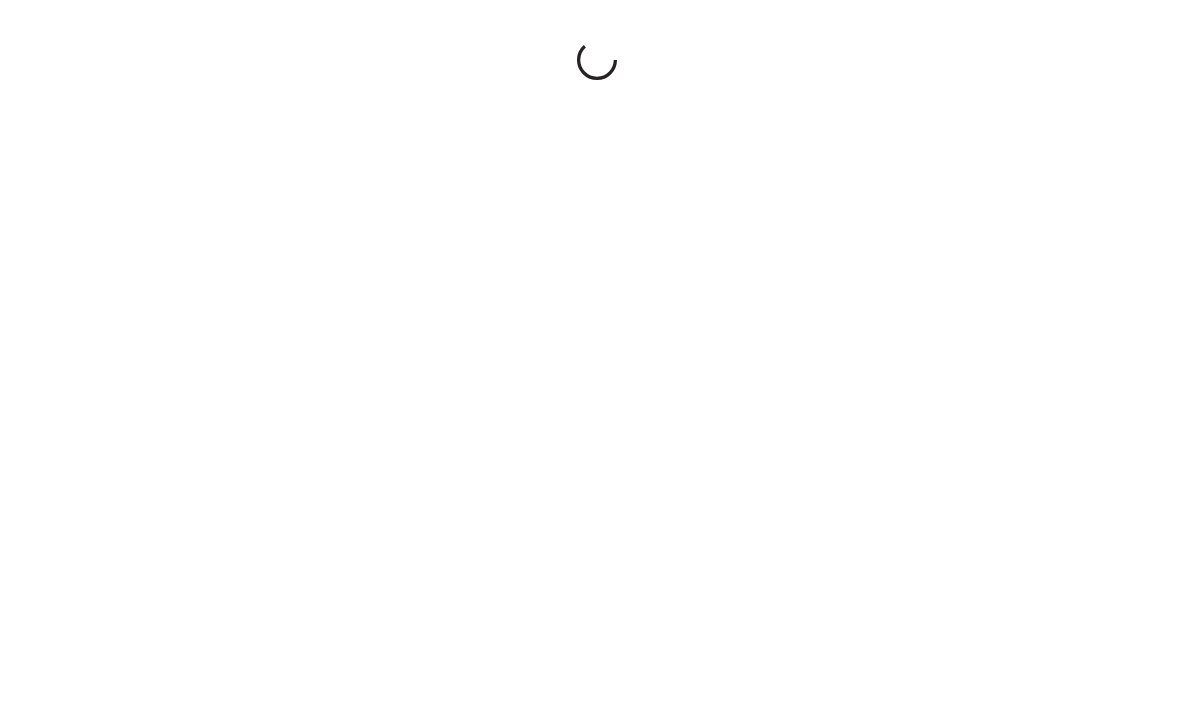 scroll, scrollTop: 0, scrollLeft: 0, axis: both 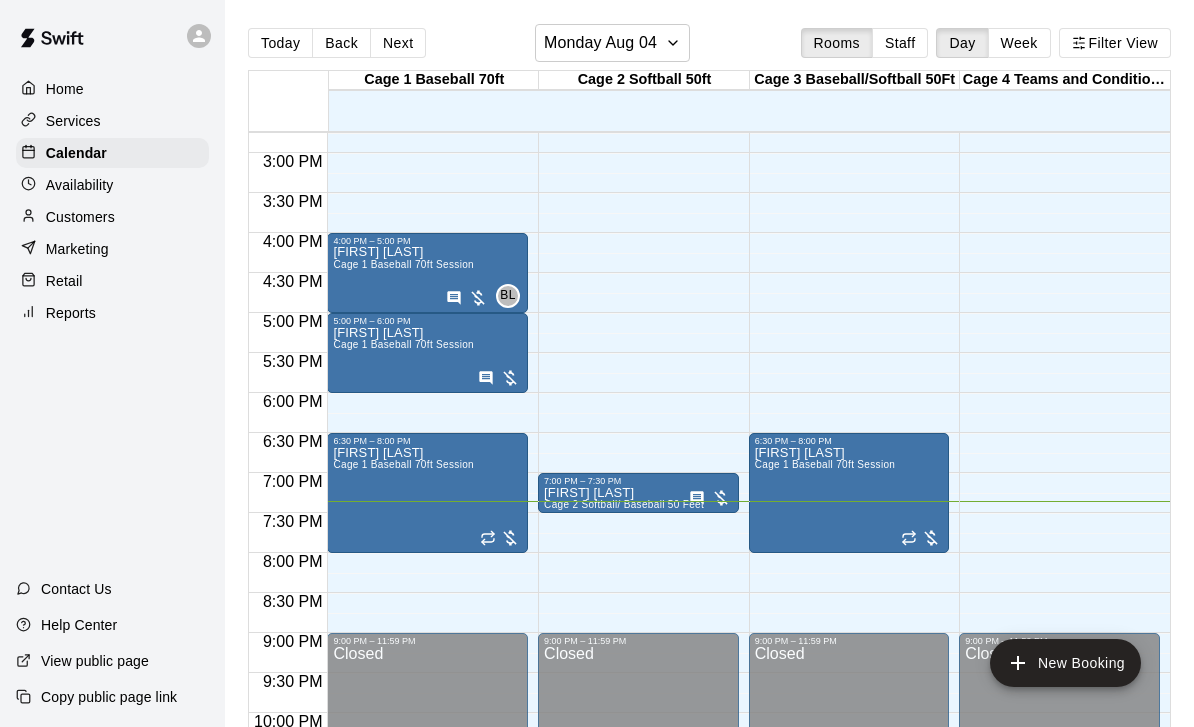 click on "[FIRST] [LAST] 2 Softball/ Baseball 50 Feet" at bounding box center [624, 849] 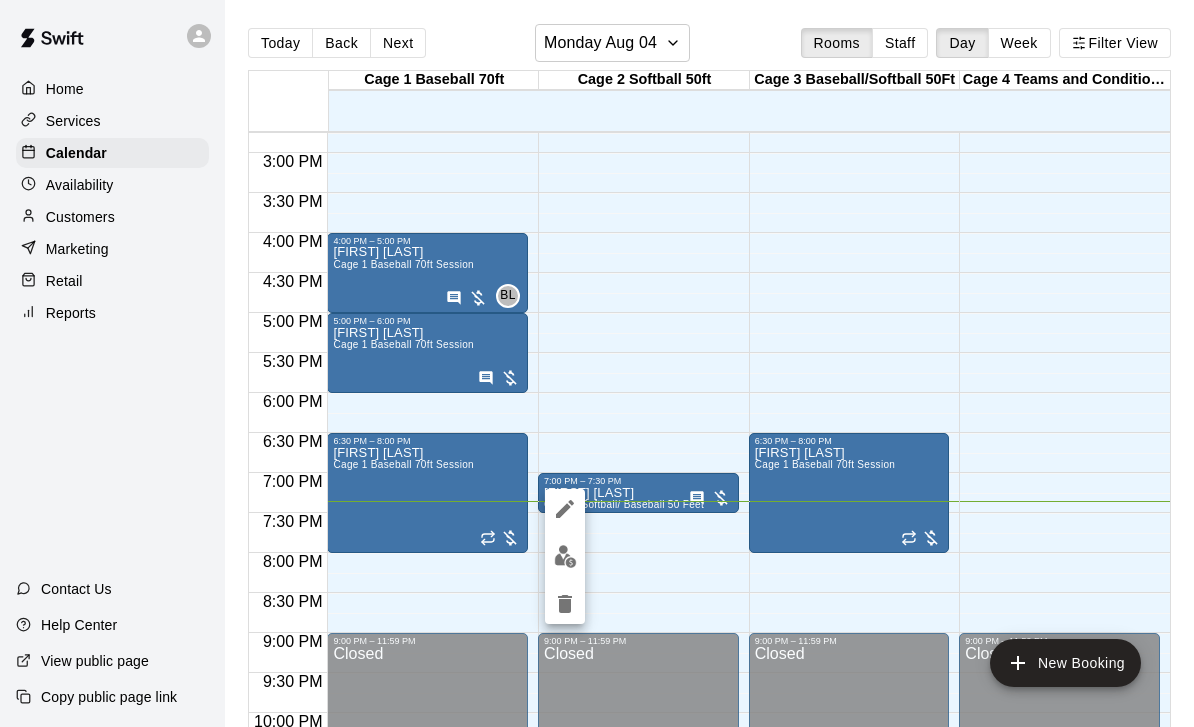 click 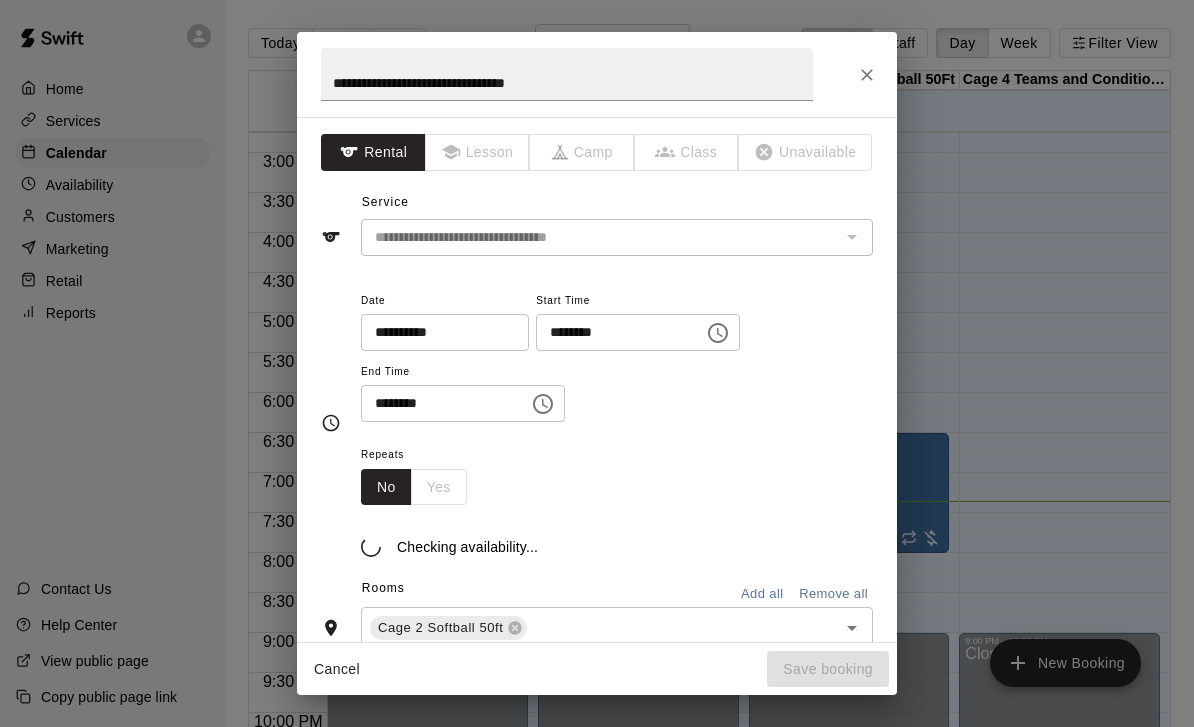 scroll, scrollTop: 137, scrollLeft: 0, axis: vertical 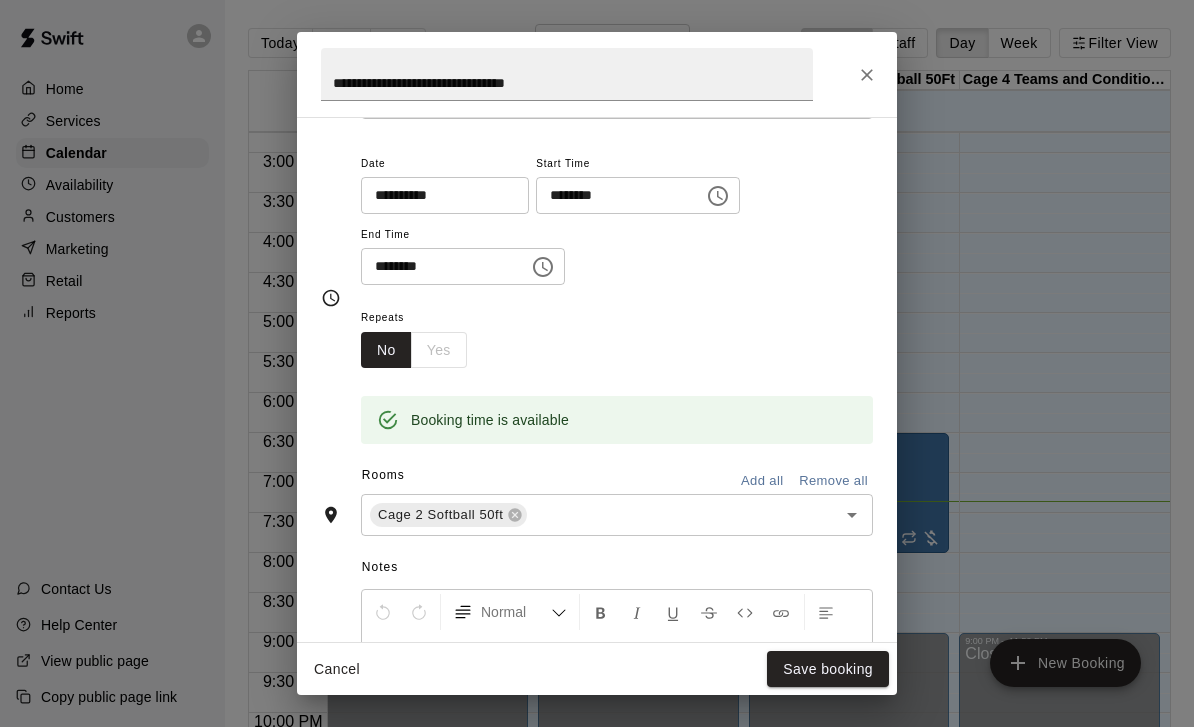 click on "********" at bounding box center [613, 195] 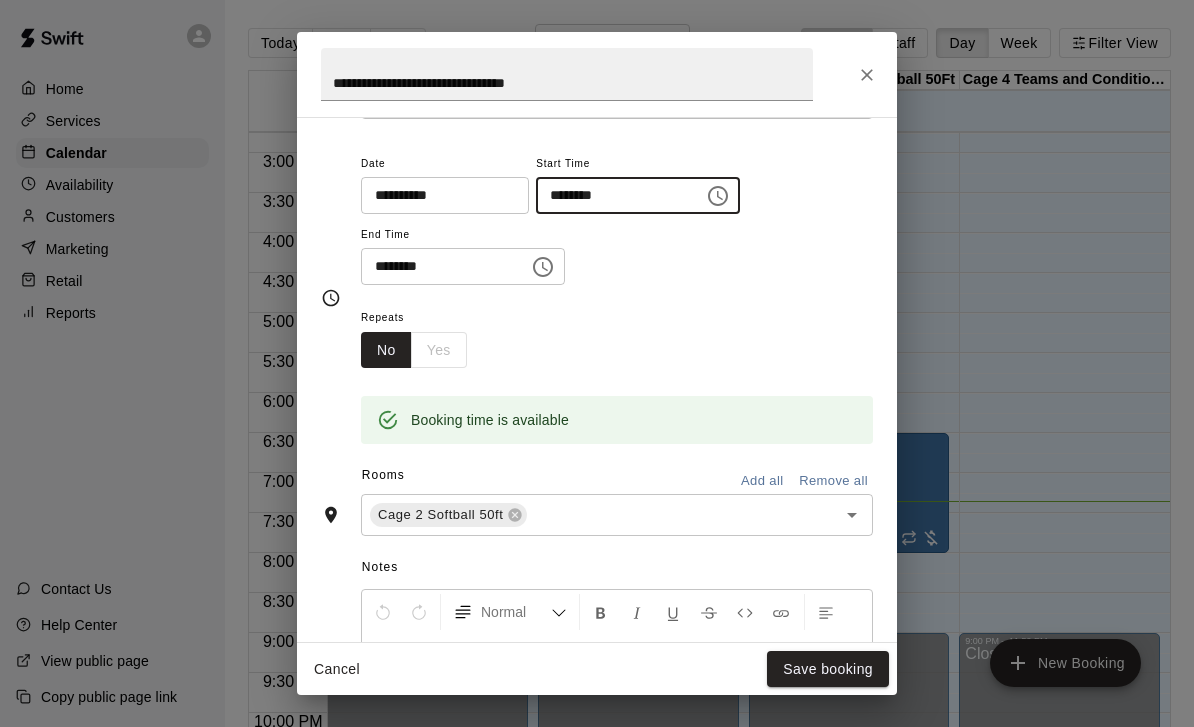 type on "********" 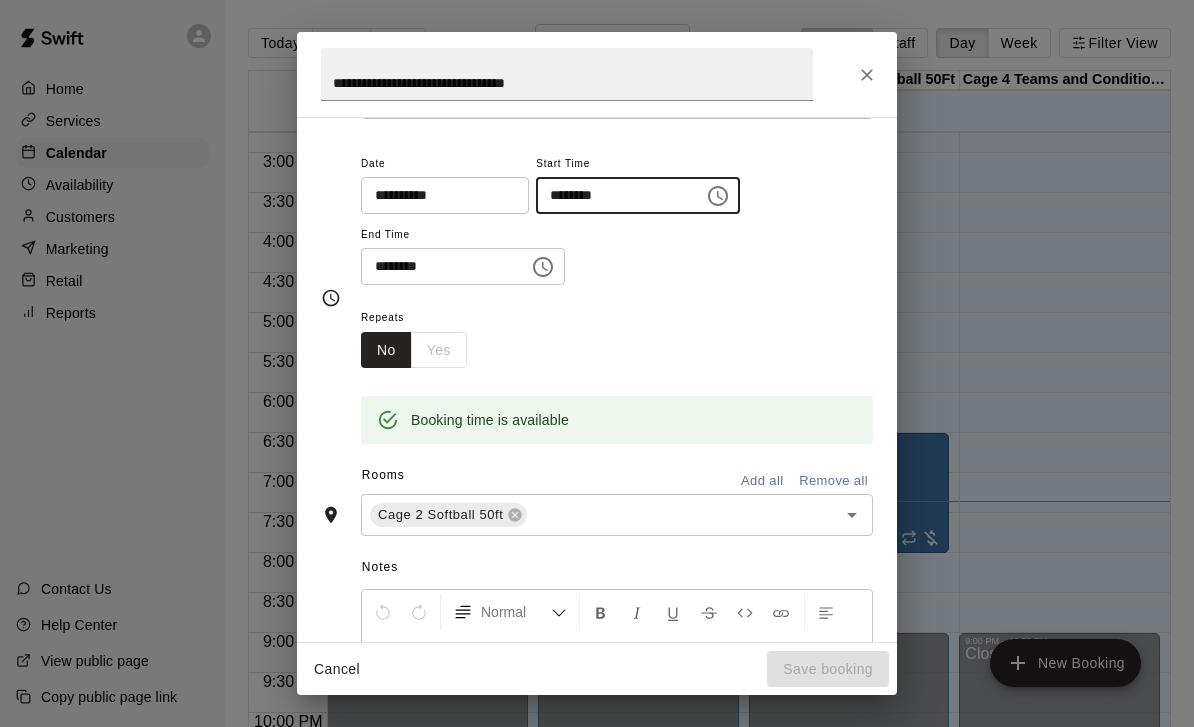 click on "********" at bounding box center (438, 266) 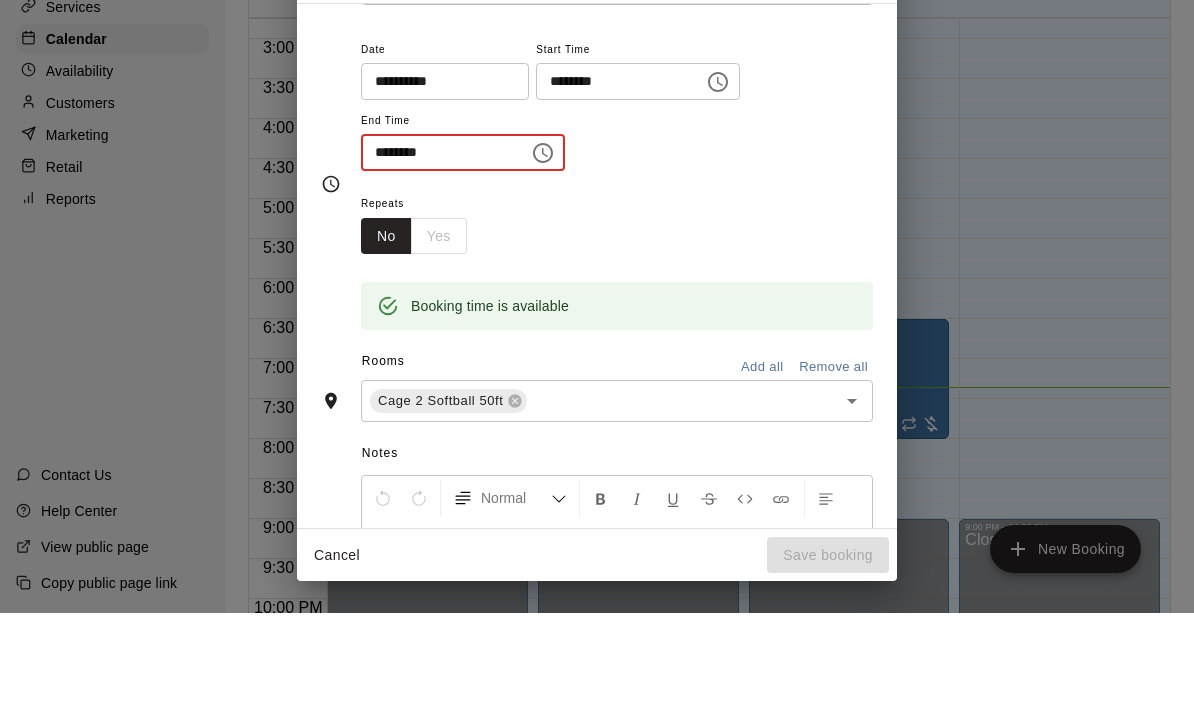 click on "********" at bounding box center (438, 266) 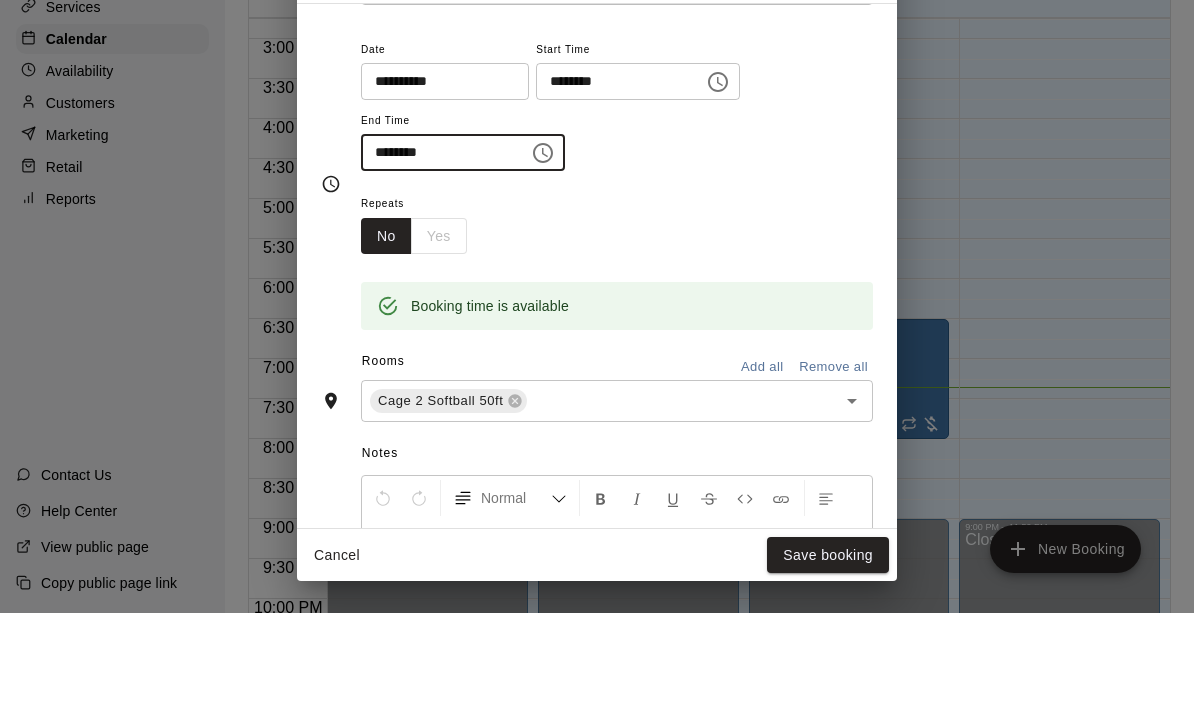 scroll, scrollTop: 96, scrollLeft: 0, axis: vertical 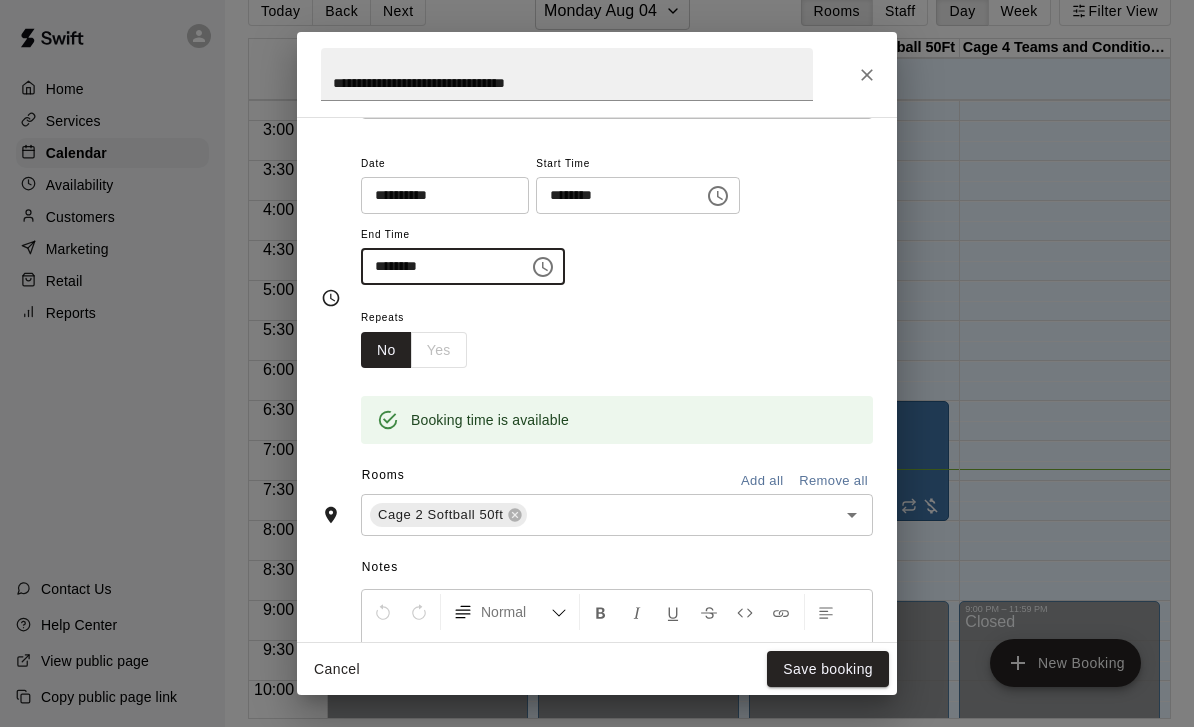 click on "Save booking" at bounding box center (828, 669) 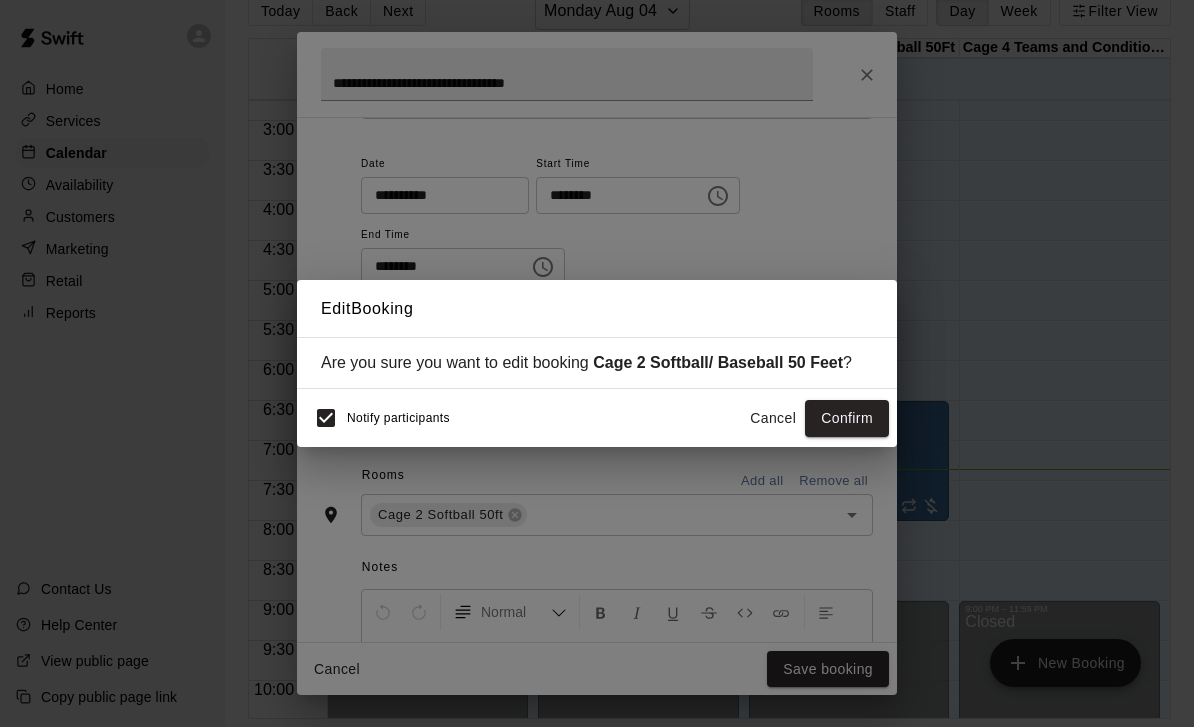 click on "Confirm" at bounding box center (847, 418) 